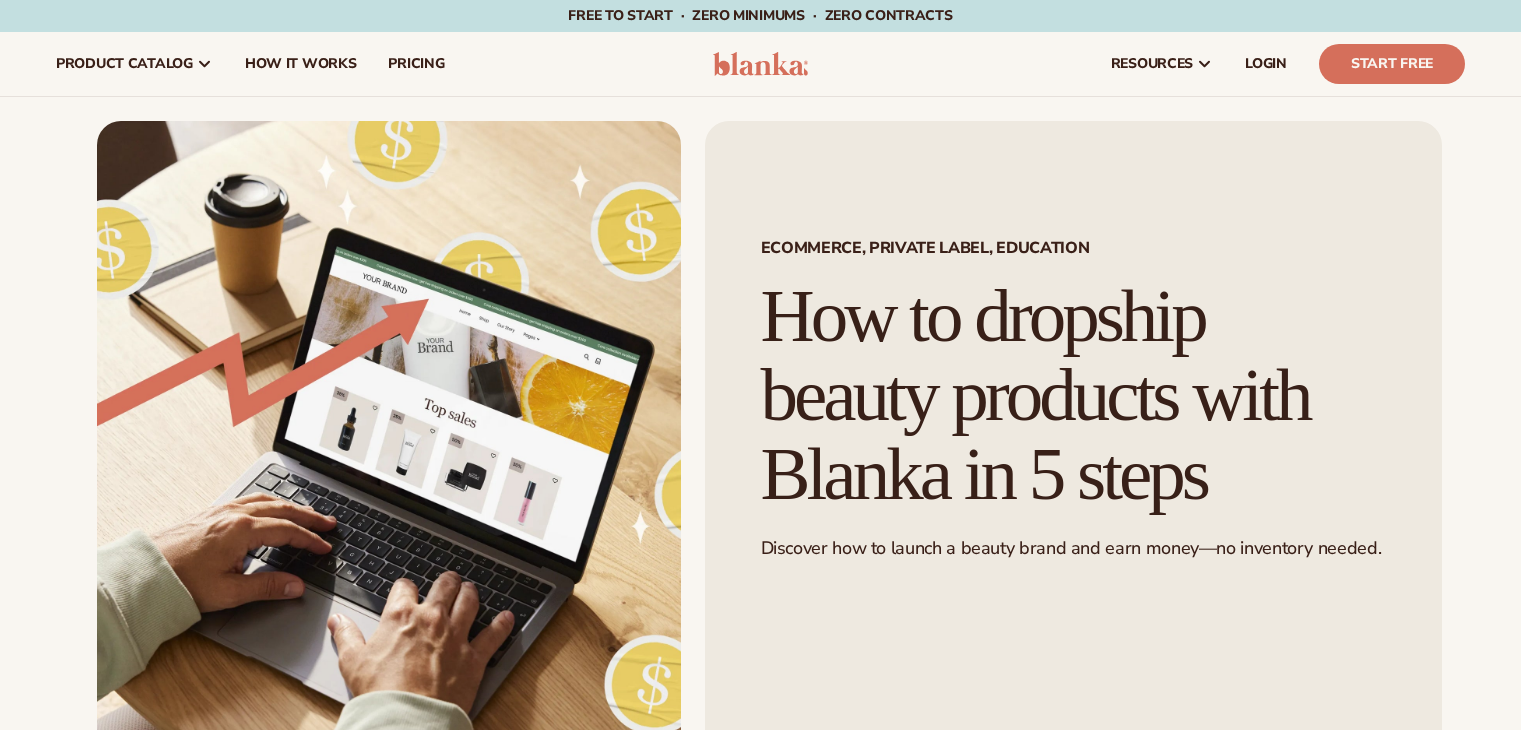 scroll, scrollTop: 0, scrollLeft: 0, axis: both 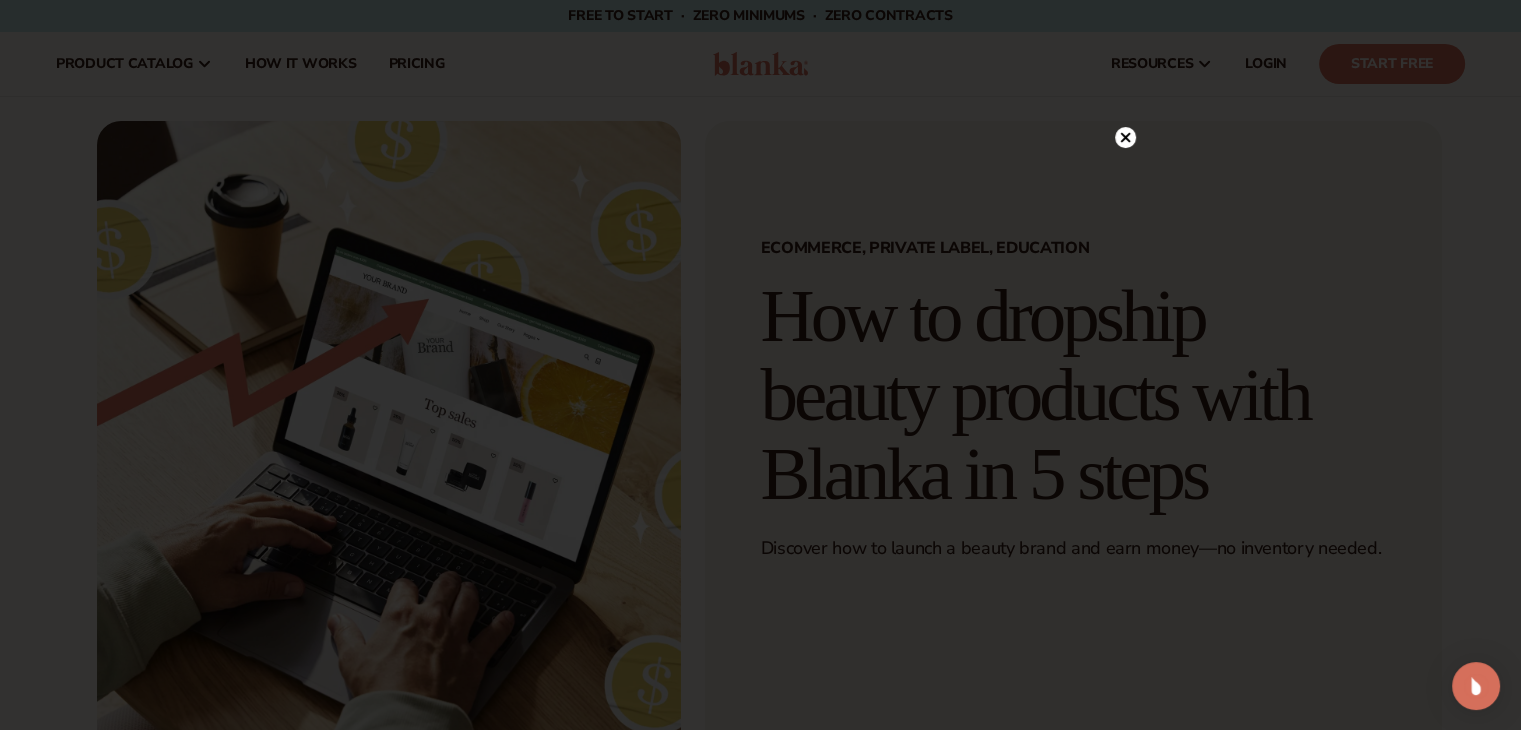 click at bounding box center (760, 365) 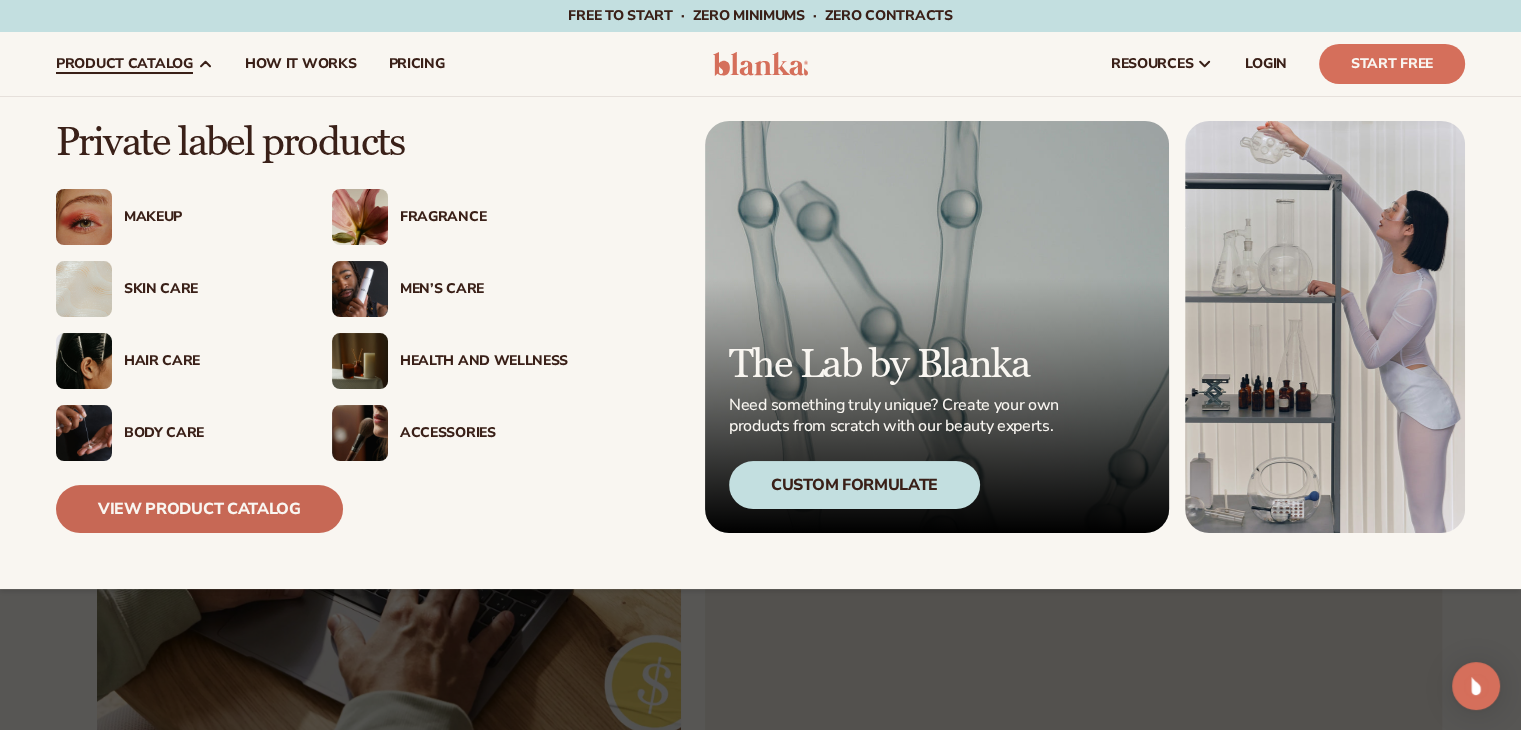 click on "View Product Catalog" at bounding box center [199, 509] 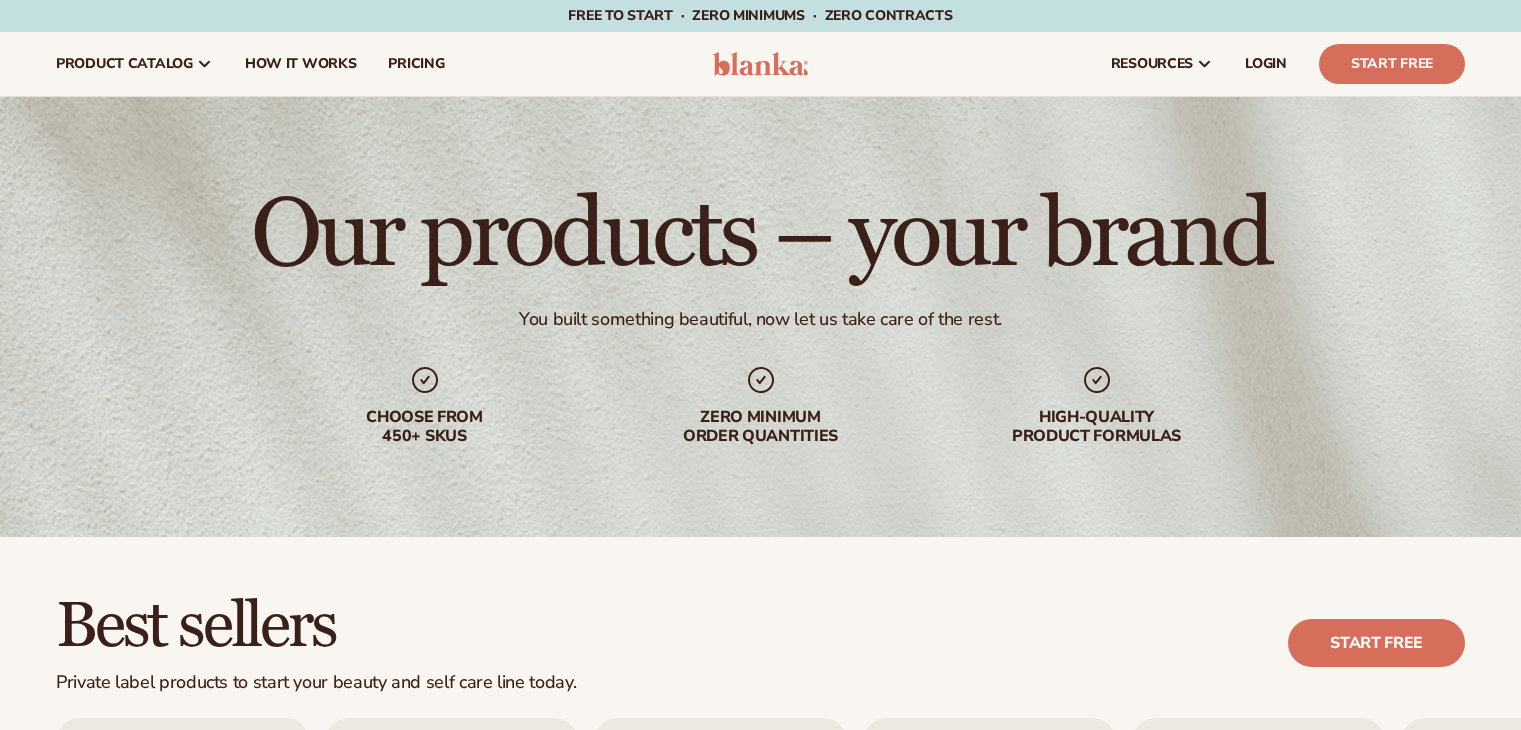 scroll, scrollTop: 0, scrollLeft: 0, axis: both 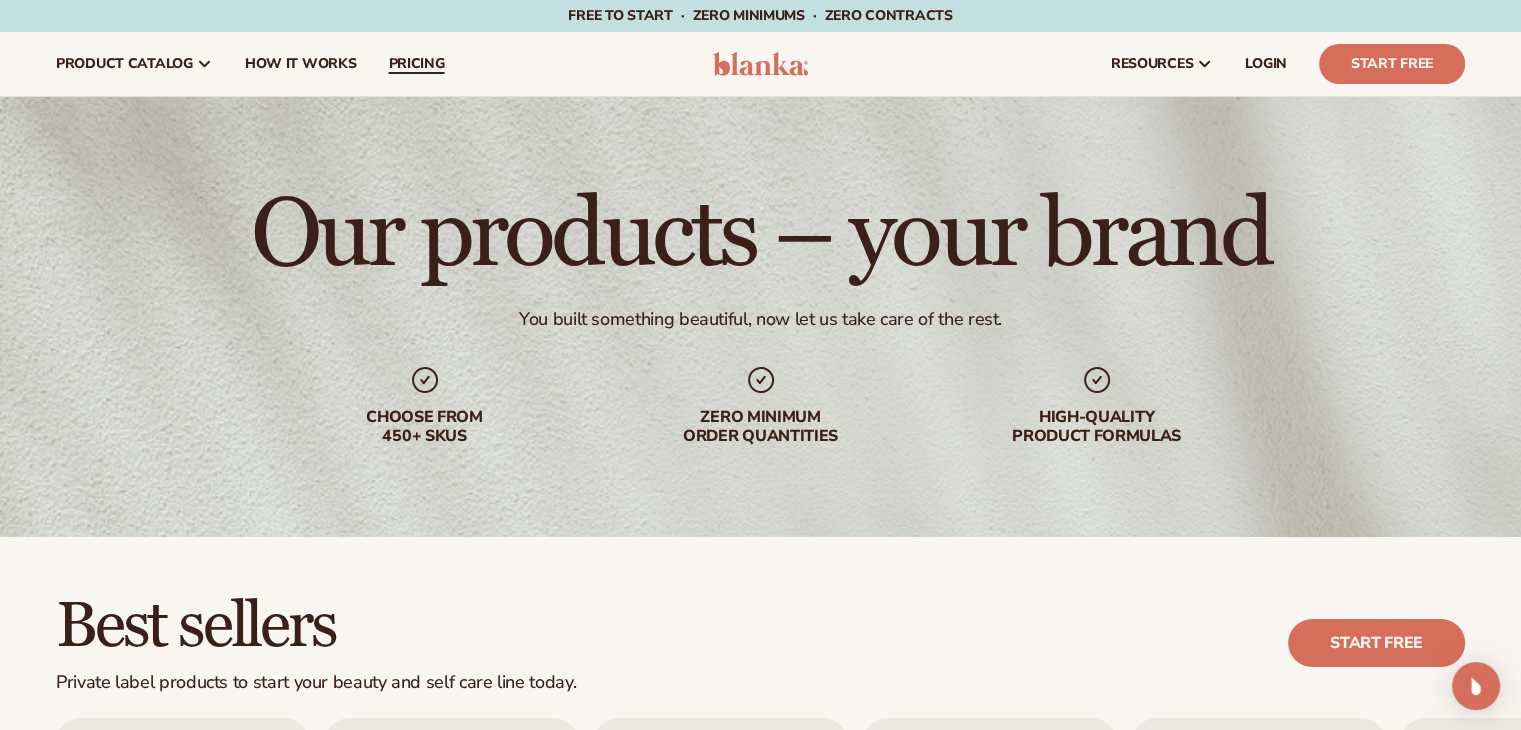 click on "pricing" at bounding box center (416, 64) 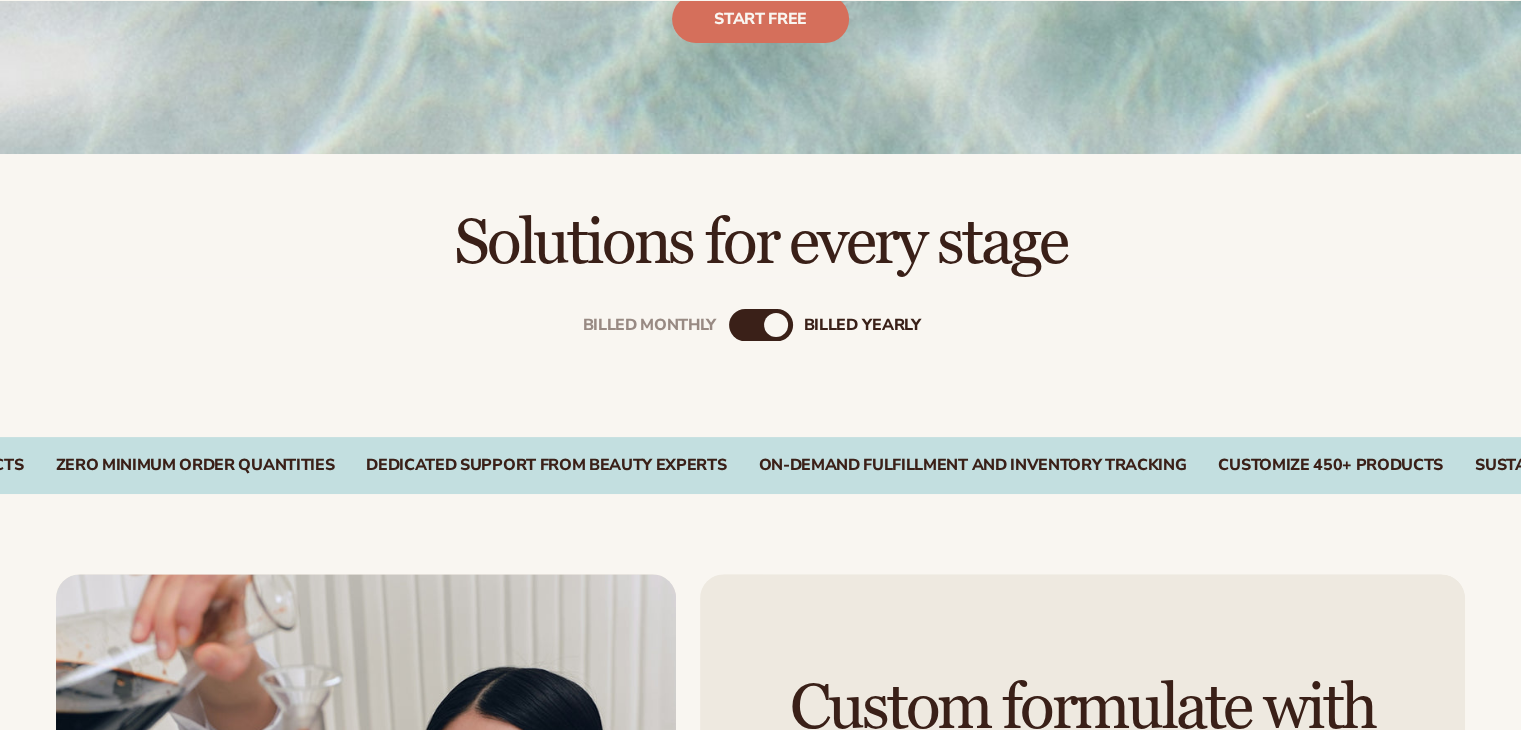 scroll, scrollTop: 638, scrollLeft: 0, axis: vertical 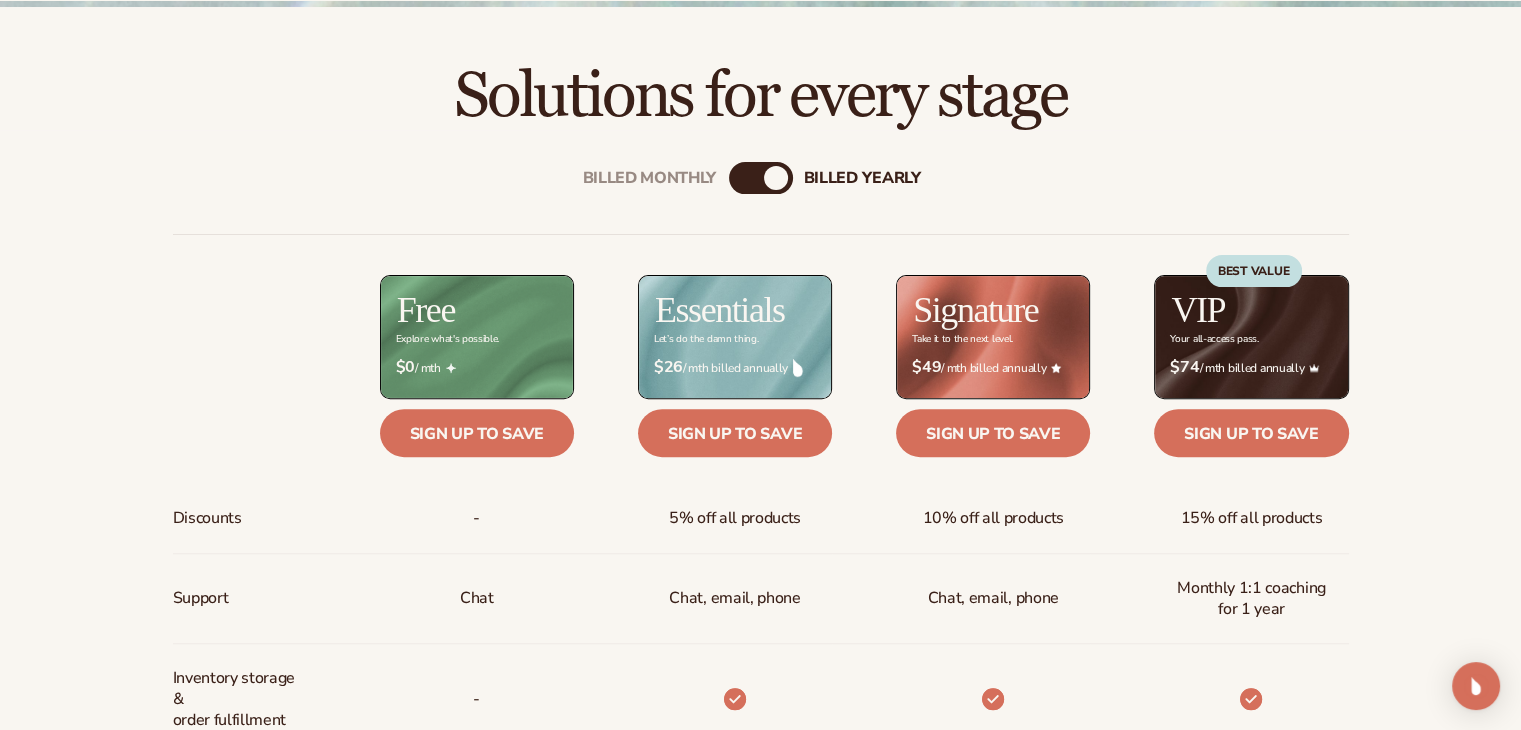 click on "Discounts
Support
Inventory storage &   order fulfillment
Automatic order payments
Priority order processing
Branded package inserts
Prebuilt Shopify store
Free samples
Exclusive welcome gift
Anniversary gift
Annual fee" at bounding box center [761, 824] 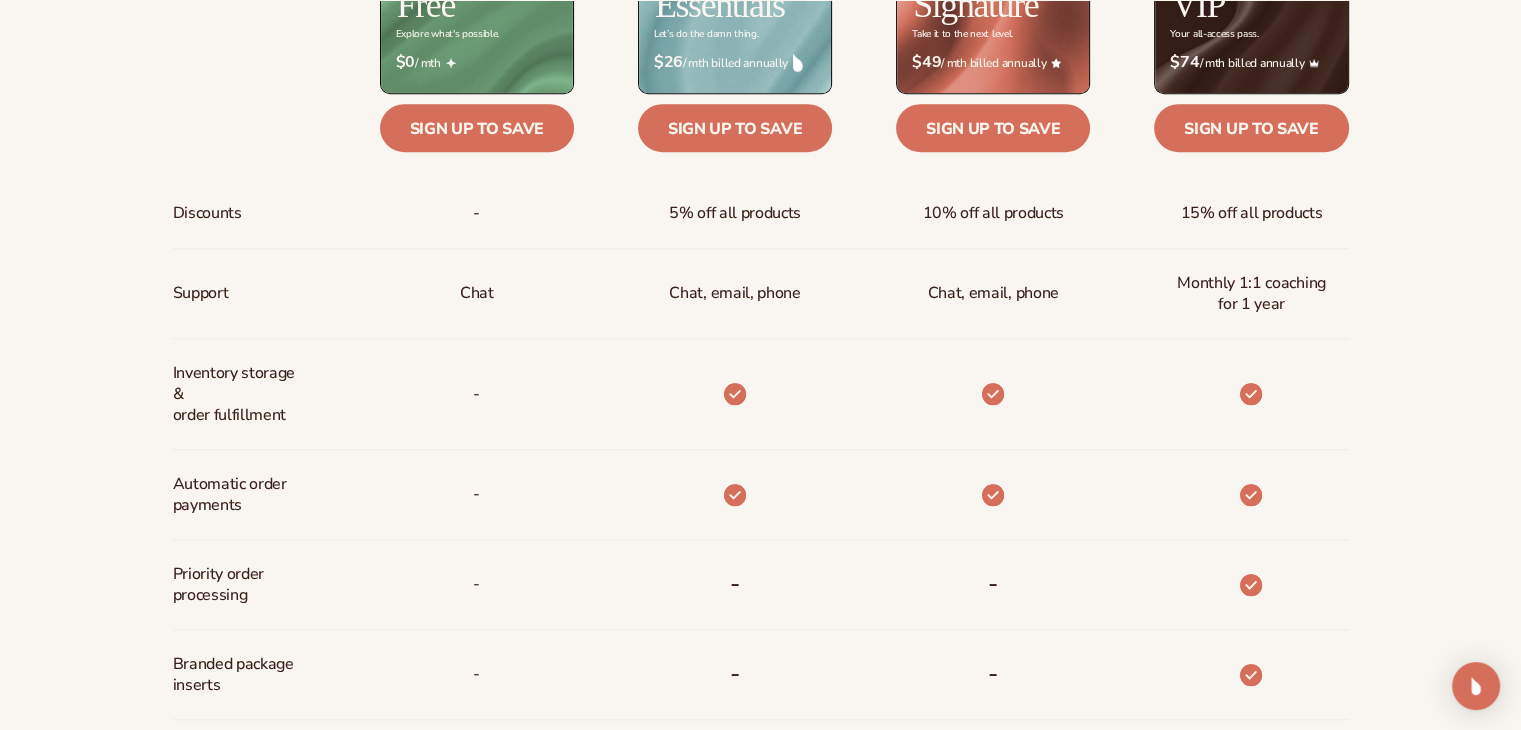 scroll, scrollTop: 1078, scrollLeft: 0, axis: vertical 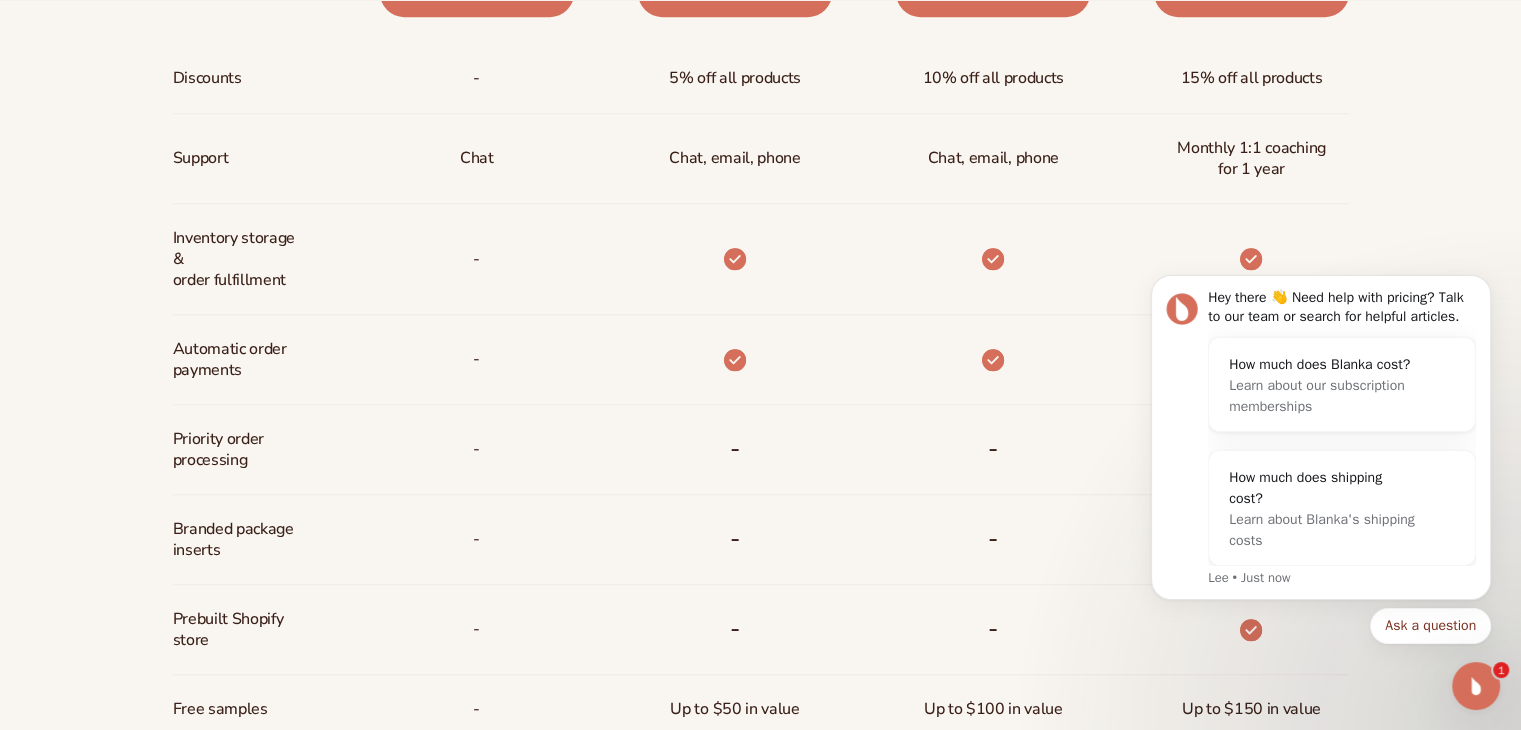 click on "Billed Monthly
billed Yearly
Billed Monthly
billed Yearly
Discounts
Support
Inventory storage &   order fulfillment
Automatic order payments
Priority order processing
Branded package inserts
Prebuilt Shopify store
Free samples" at bounding box center [760, 360] 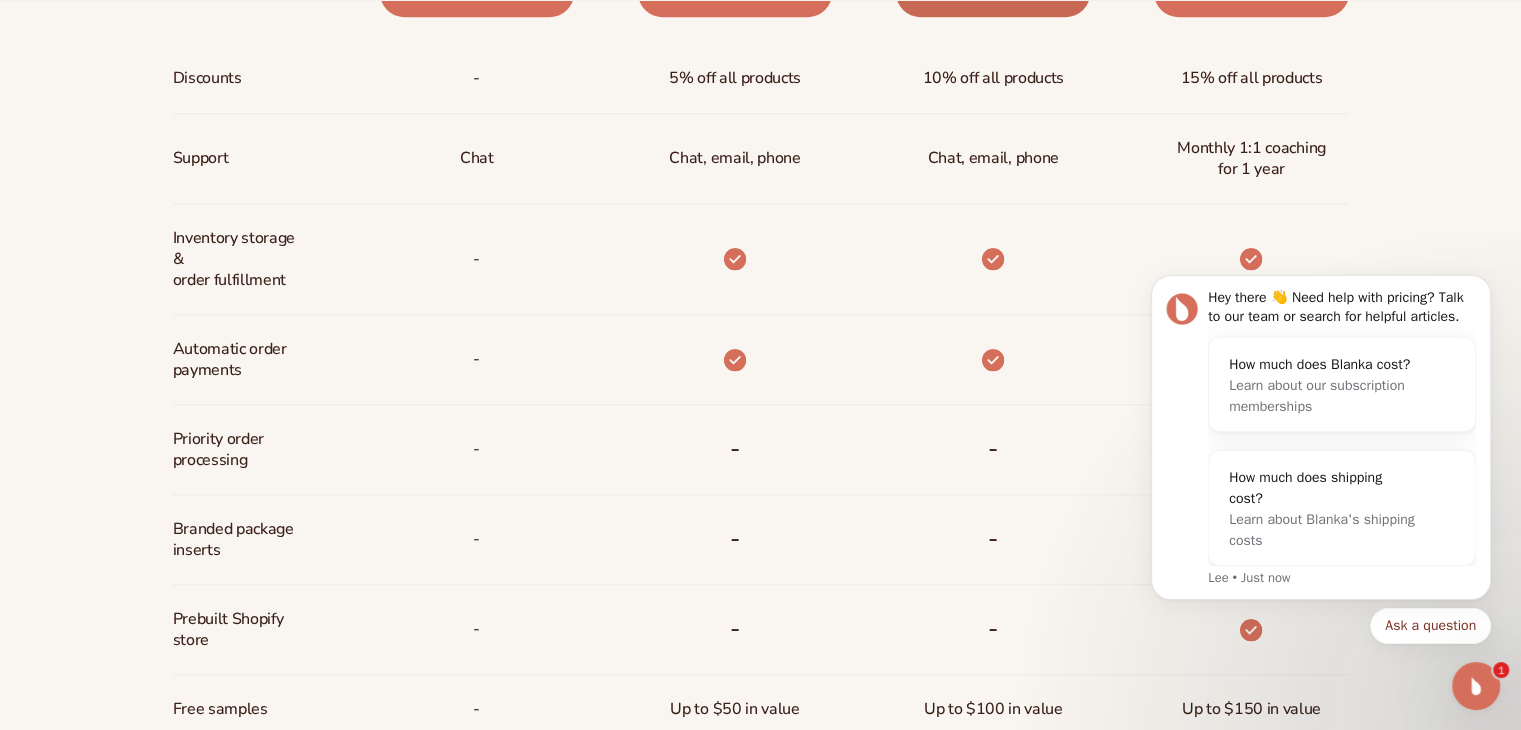 scroll, scrollTop: 0, scrollLeft: 0, axis: both 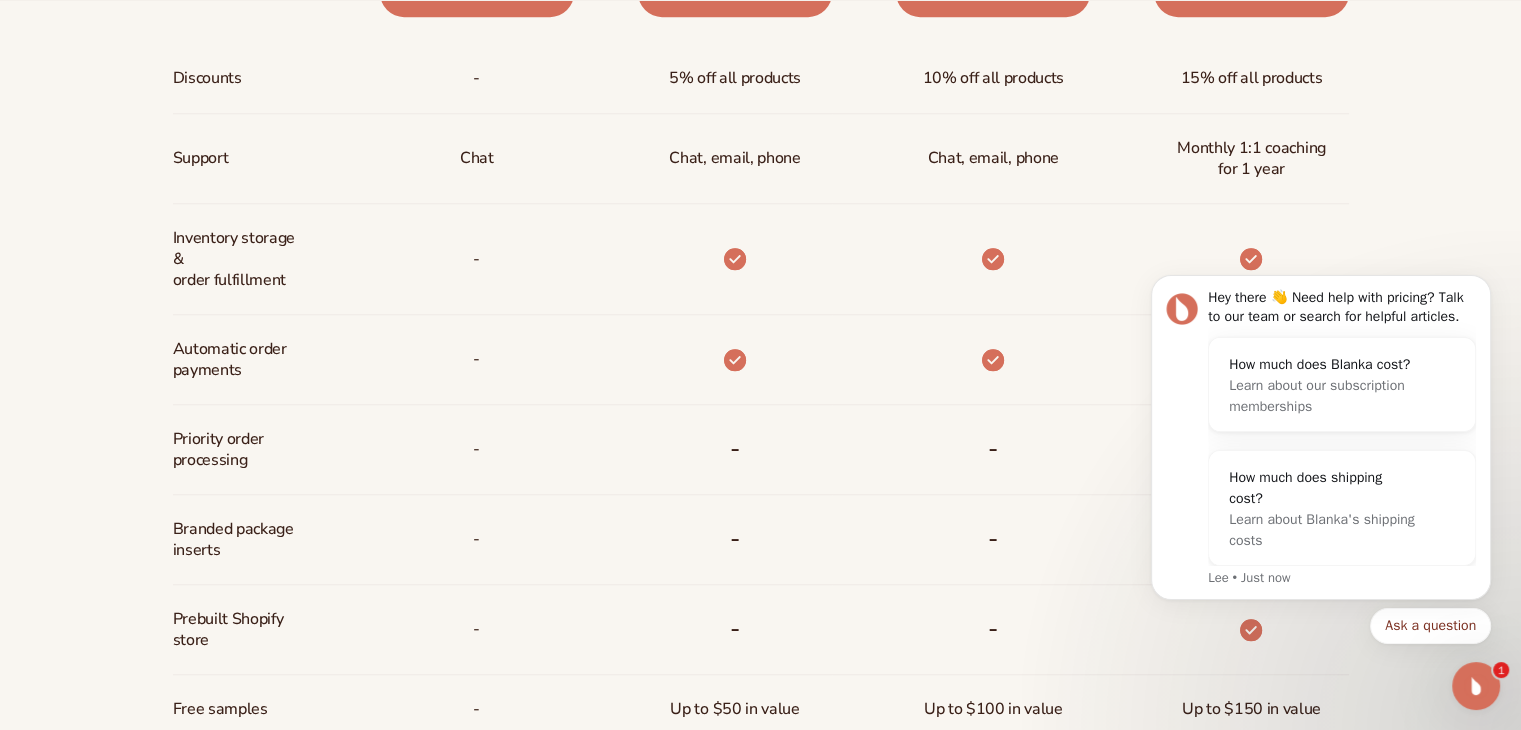 click at bounding box center [703, 259] 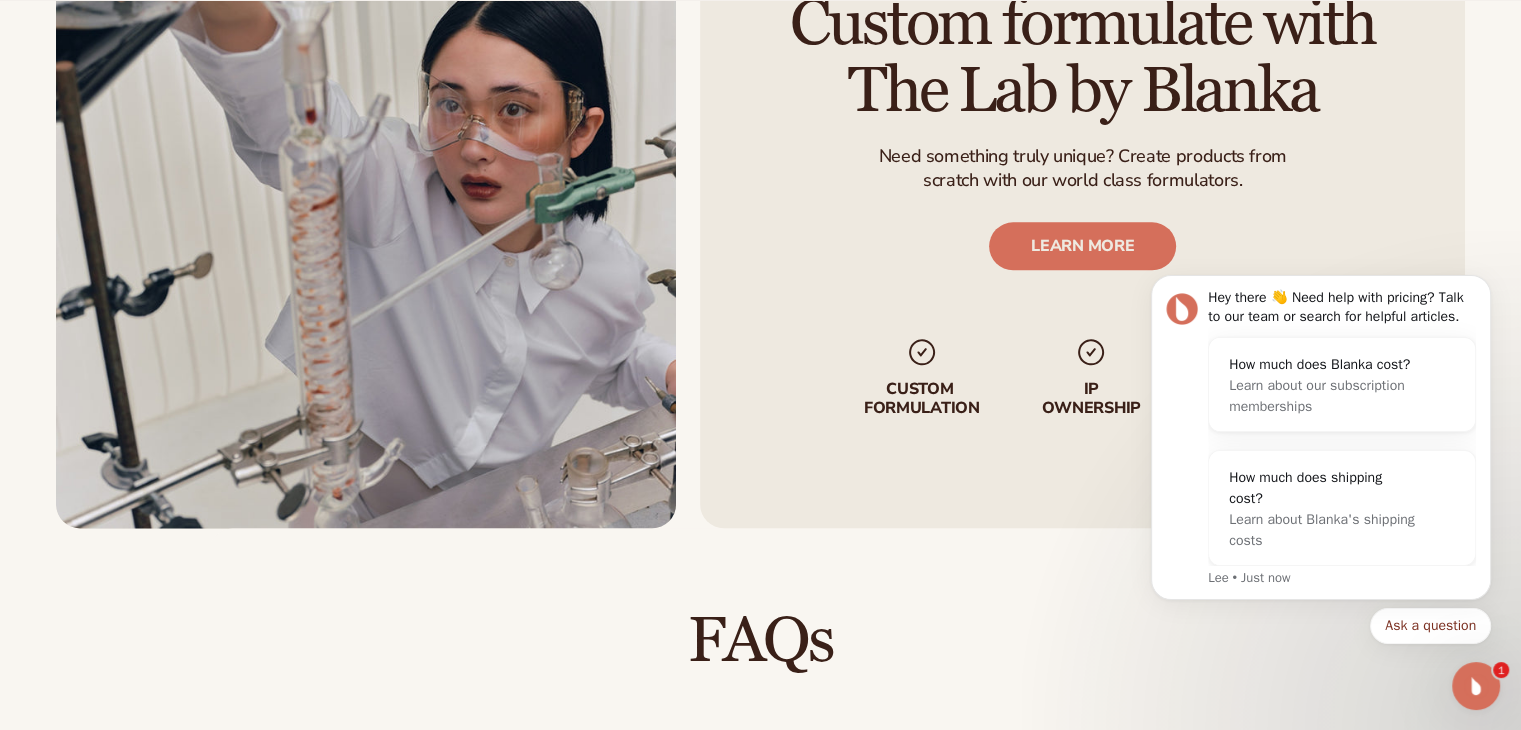 scroll, scrollTop: 2993, scrollLeft: 0, axis: vertical 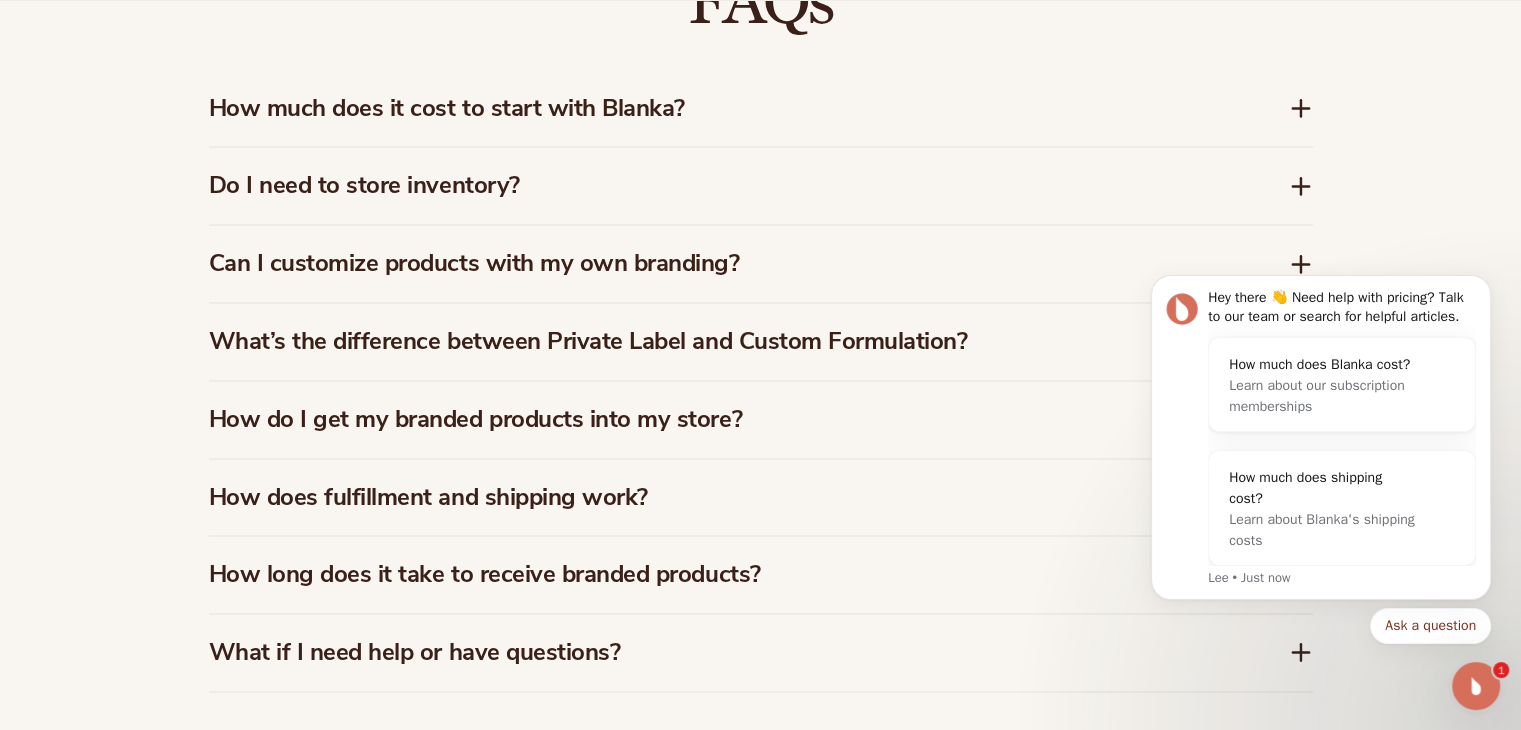 click on "How much does it cost to start with Blanka?" at bounding box center (719, 108) 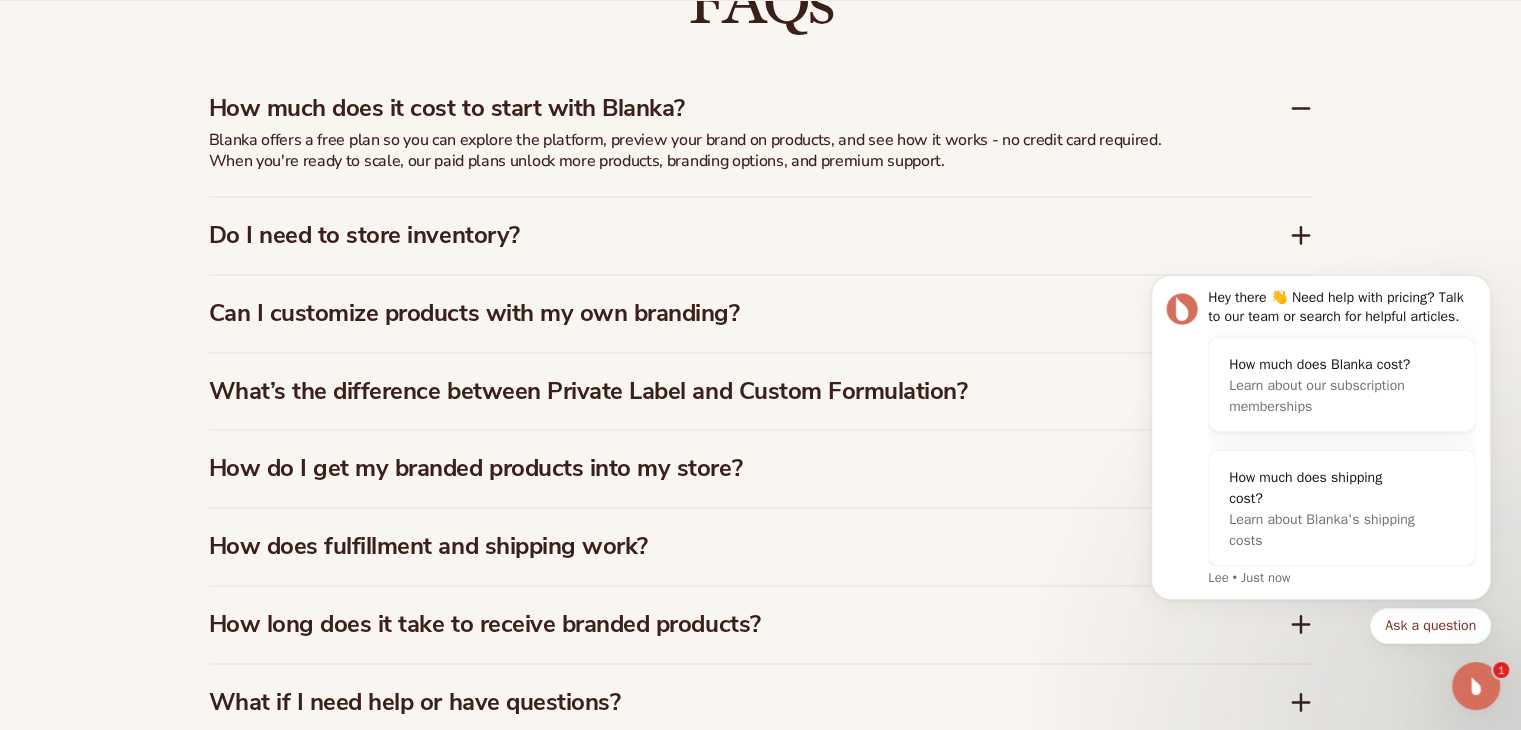 click on "FAQs
How much does it cost to start with Blanka?
Blanka offers a free plan so you can explore the platform, preview your brand on products, and see how it works - no credit card required. When you're ready to scale, our paid plans unlock more products, branding options, and premium support.
Do I need to store inventory?" at bounding box center (760, 355) 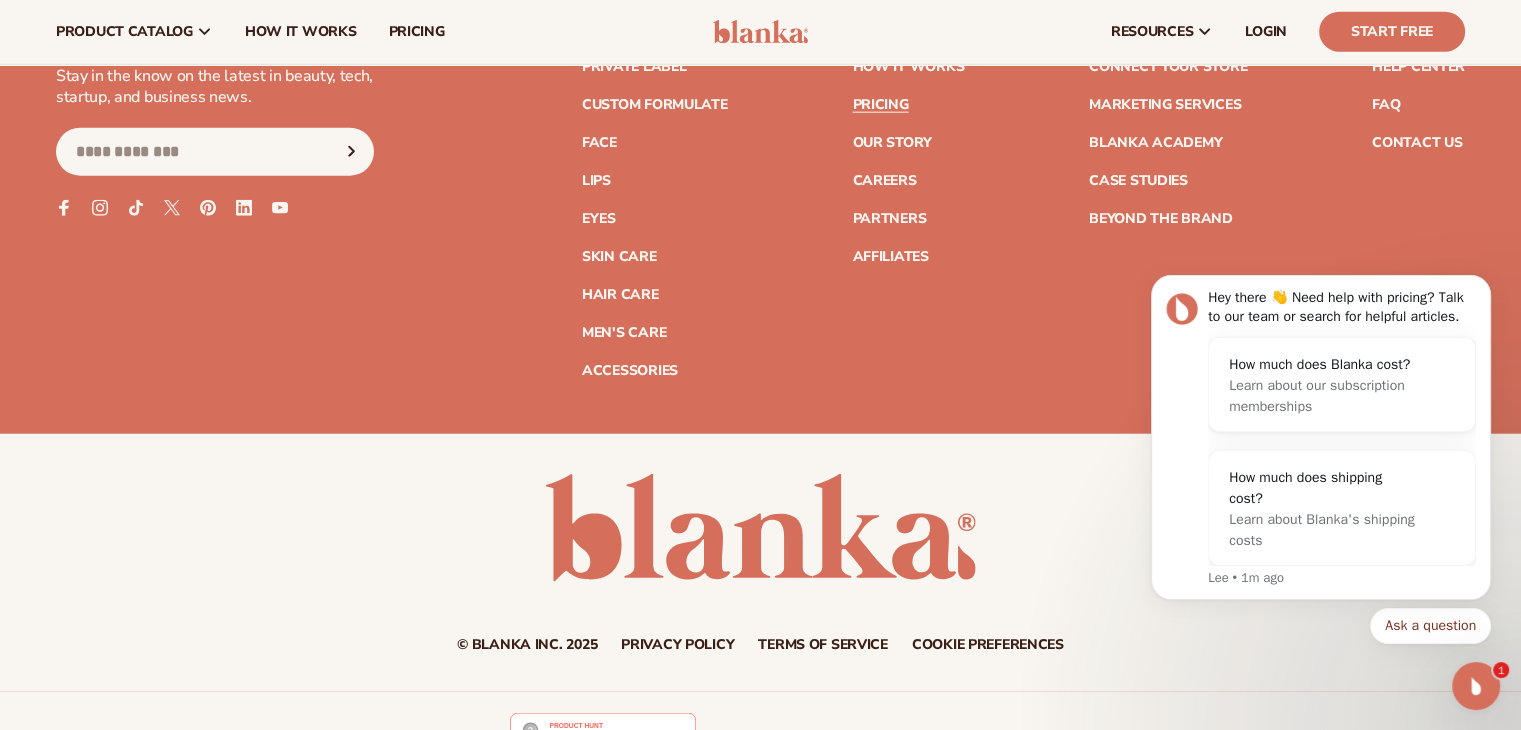 scroll, scrollTop: 4929, scrollLeft: 0, axis: vertical 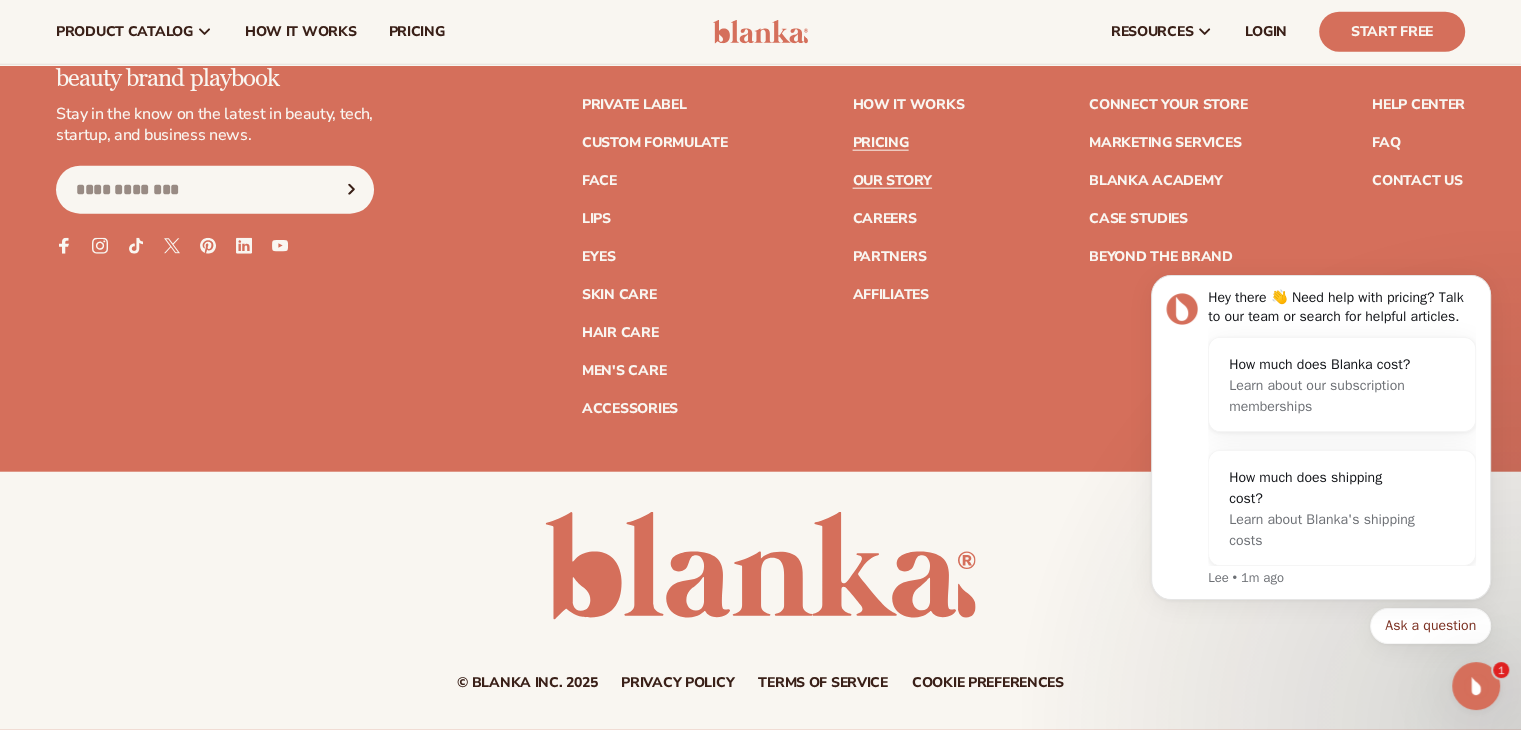 click on "Our Story" at bounding box center [891, 181] 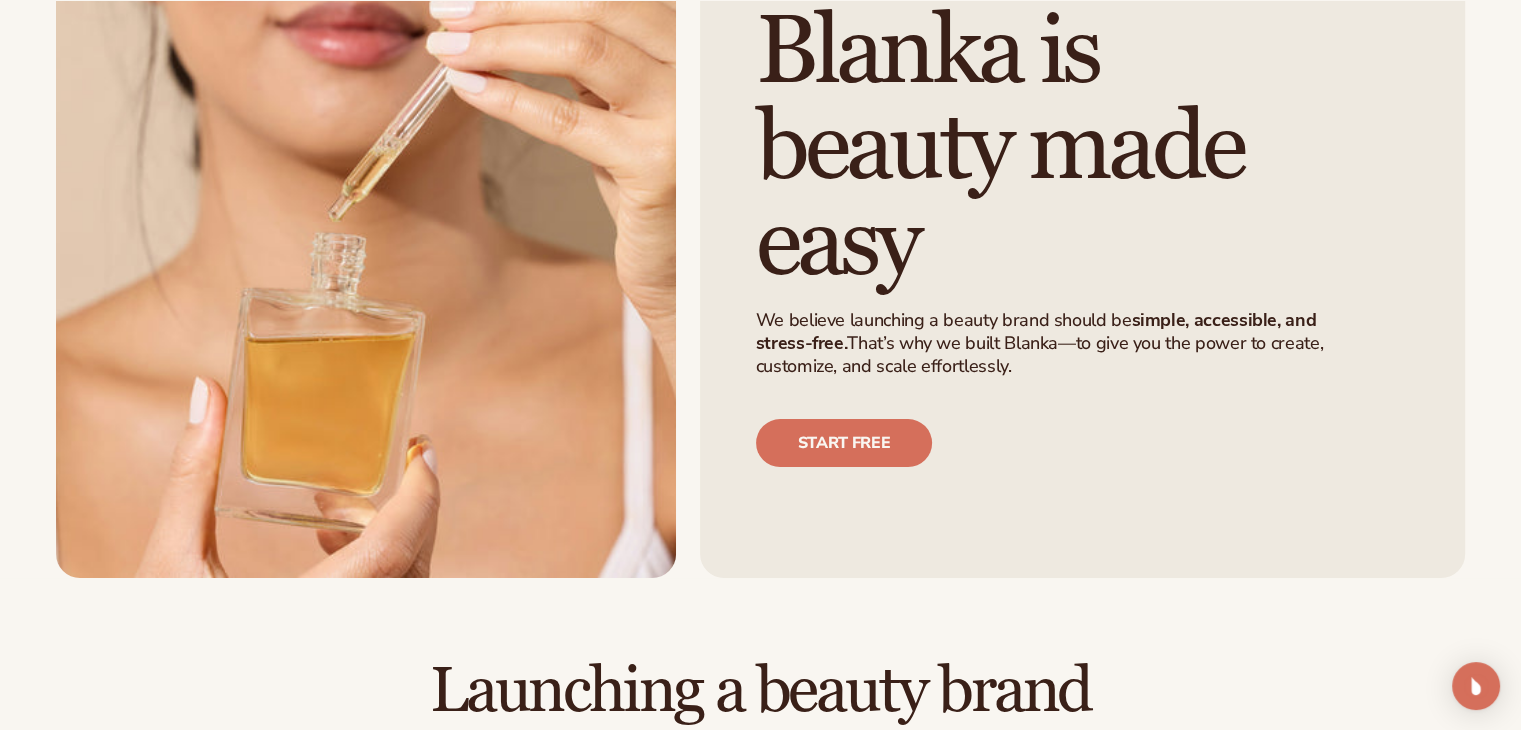 scroll, scrollTop: 280, scrollLeft: 0, axis: vertical 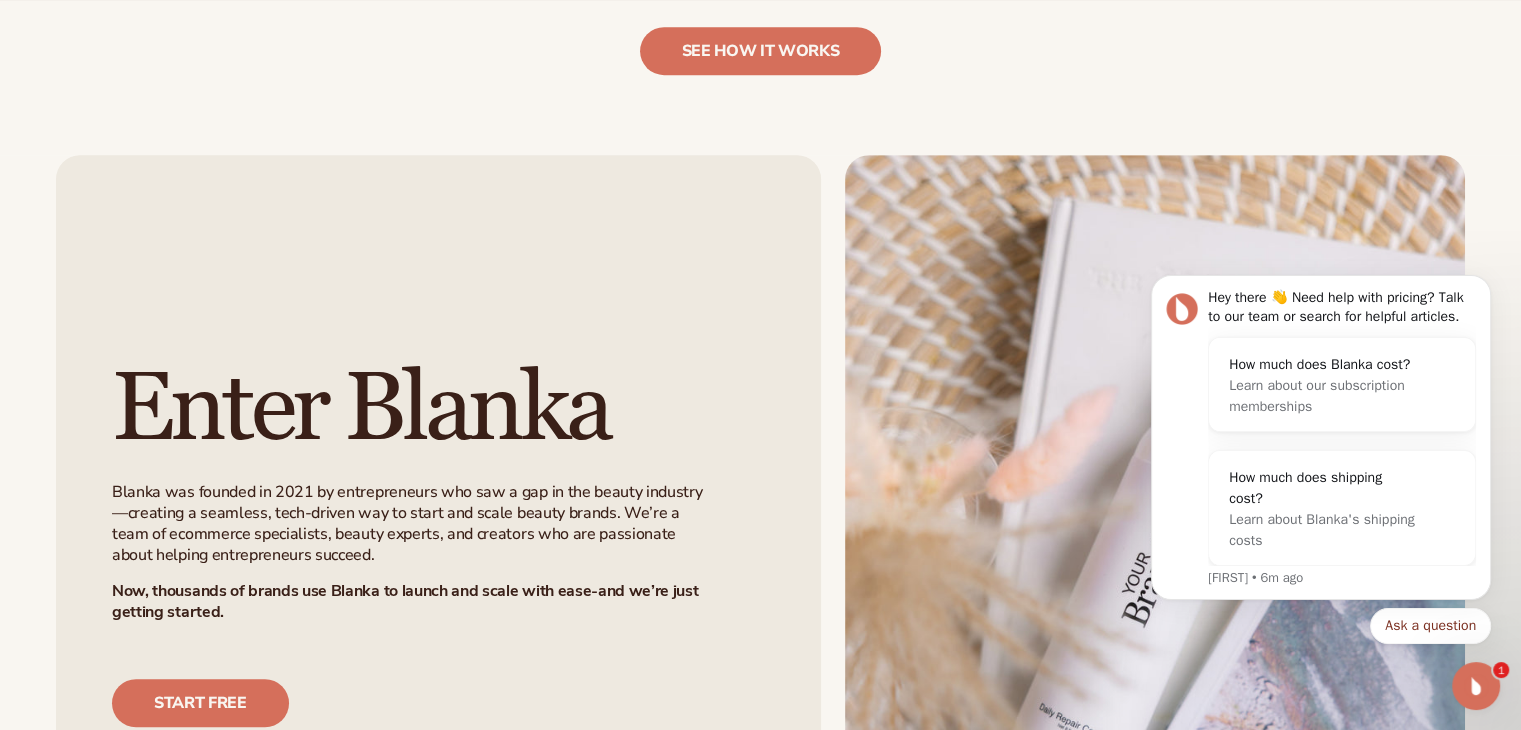 click on "Enter Blanka
Blanka was founded in 2021 by entrepreneurs who saw a gap in the beauty industry—creating a seamless, tech-driven way to start and scale beauty brands. We’re a team of ecommerce specialists, beauty experts, and creators who are passionate about helping entrepreneurs succeed. Now, thousands of brands use Blanka to launch and scale with ease-and we’re just getting started.
Start free" at bounding box center (760, 544) 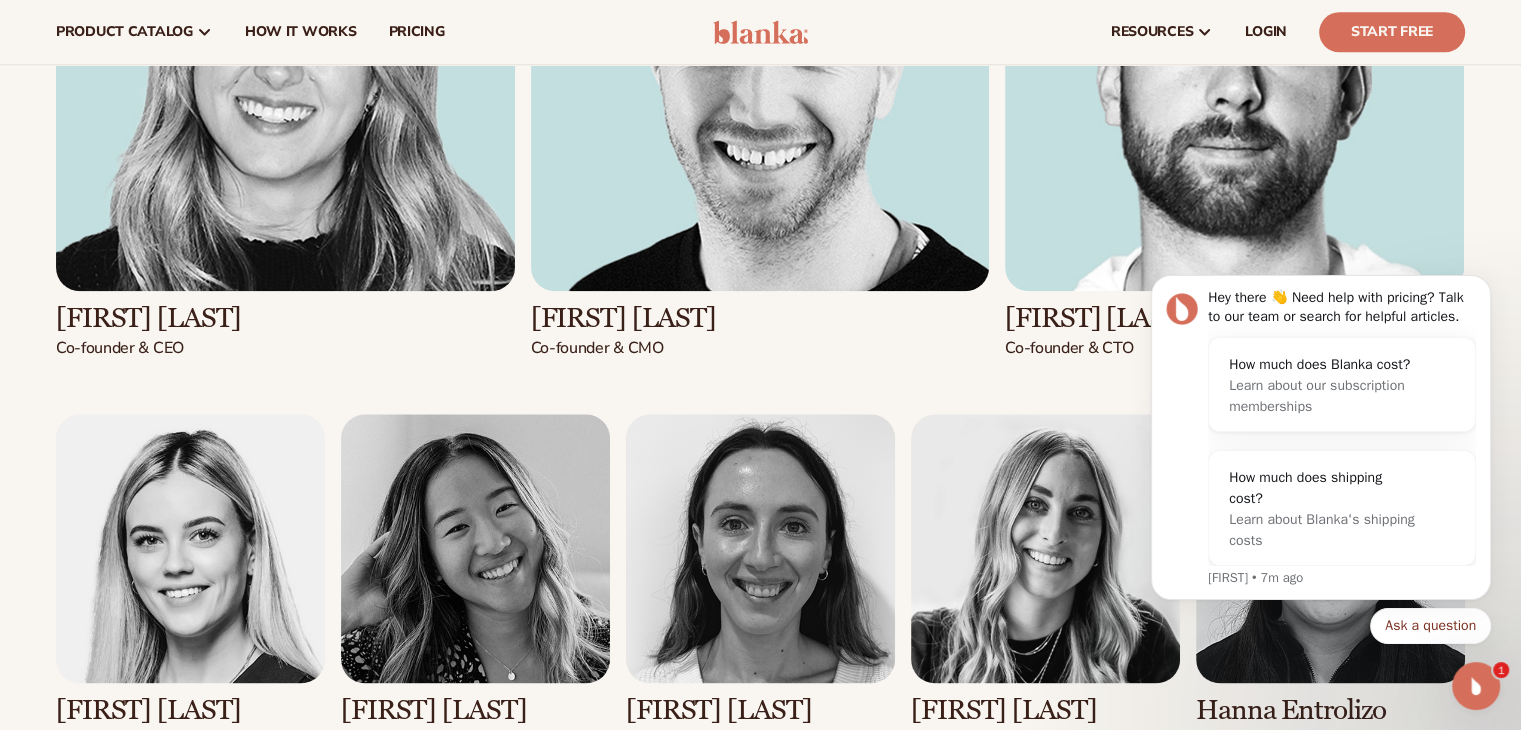 scroll, scrollTop: 2398, scrollLeft: 0, axis: vertical 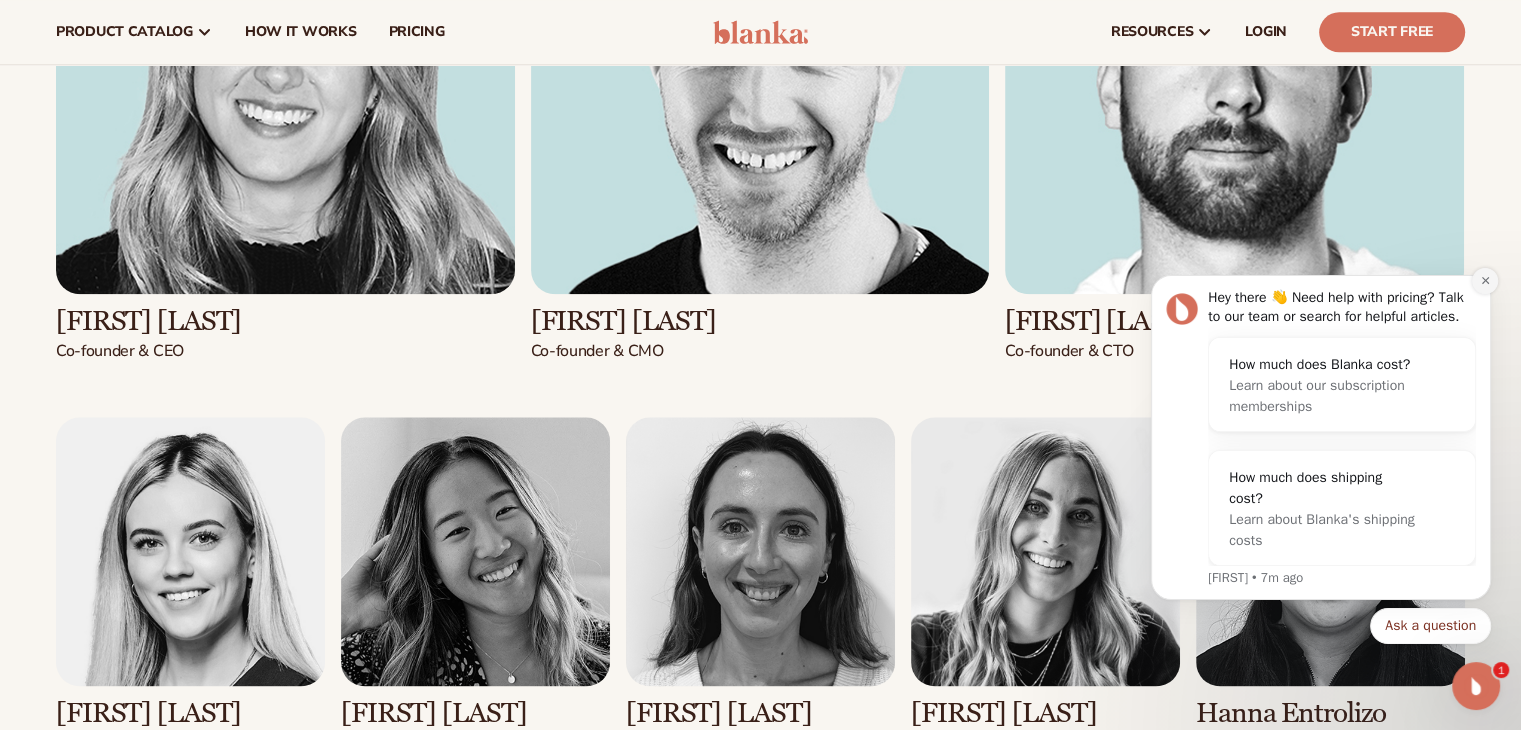 click 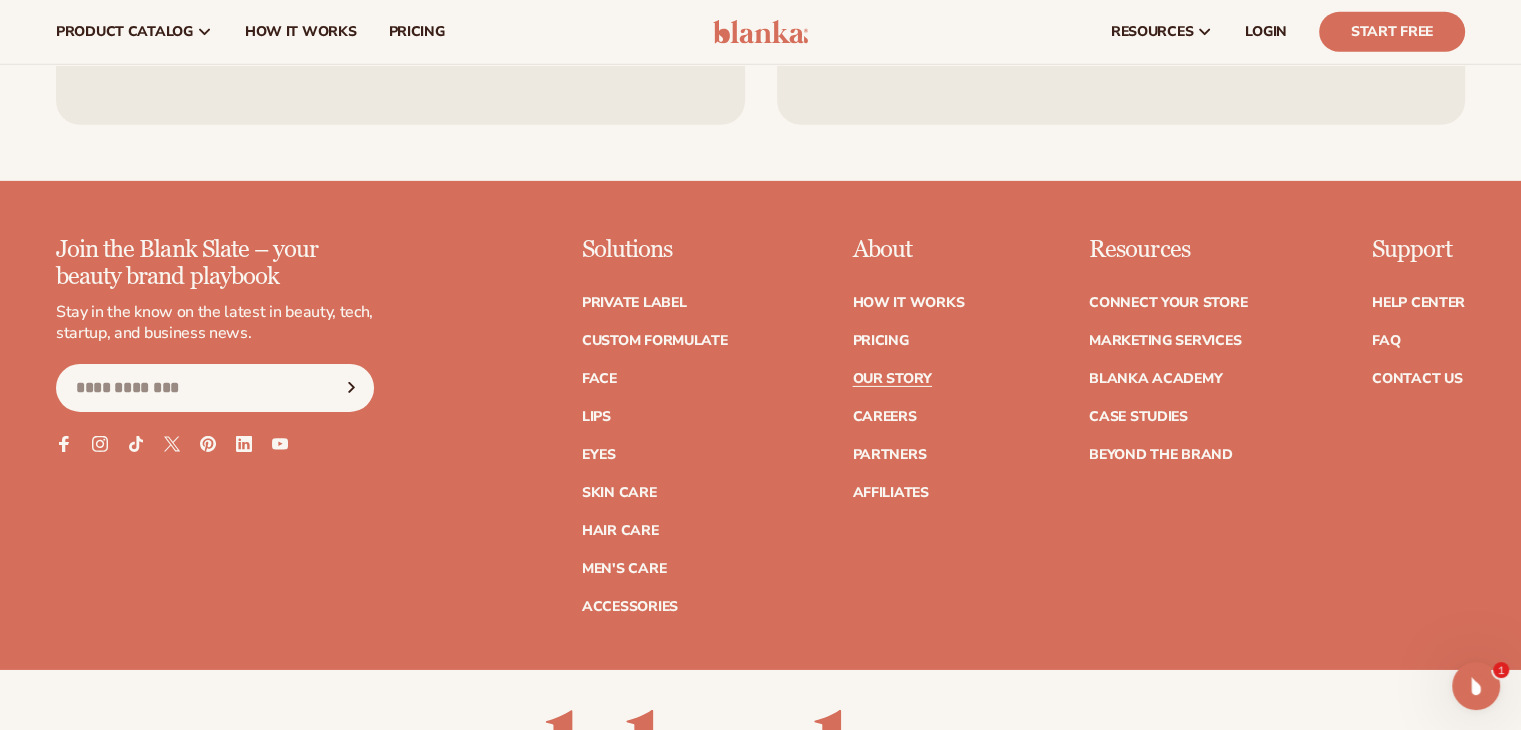 scroll, scrollTop: 6488, scrollLeft: 0, axis: vertical 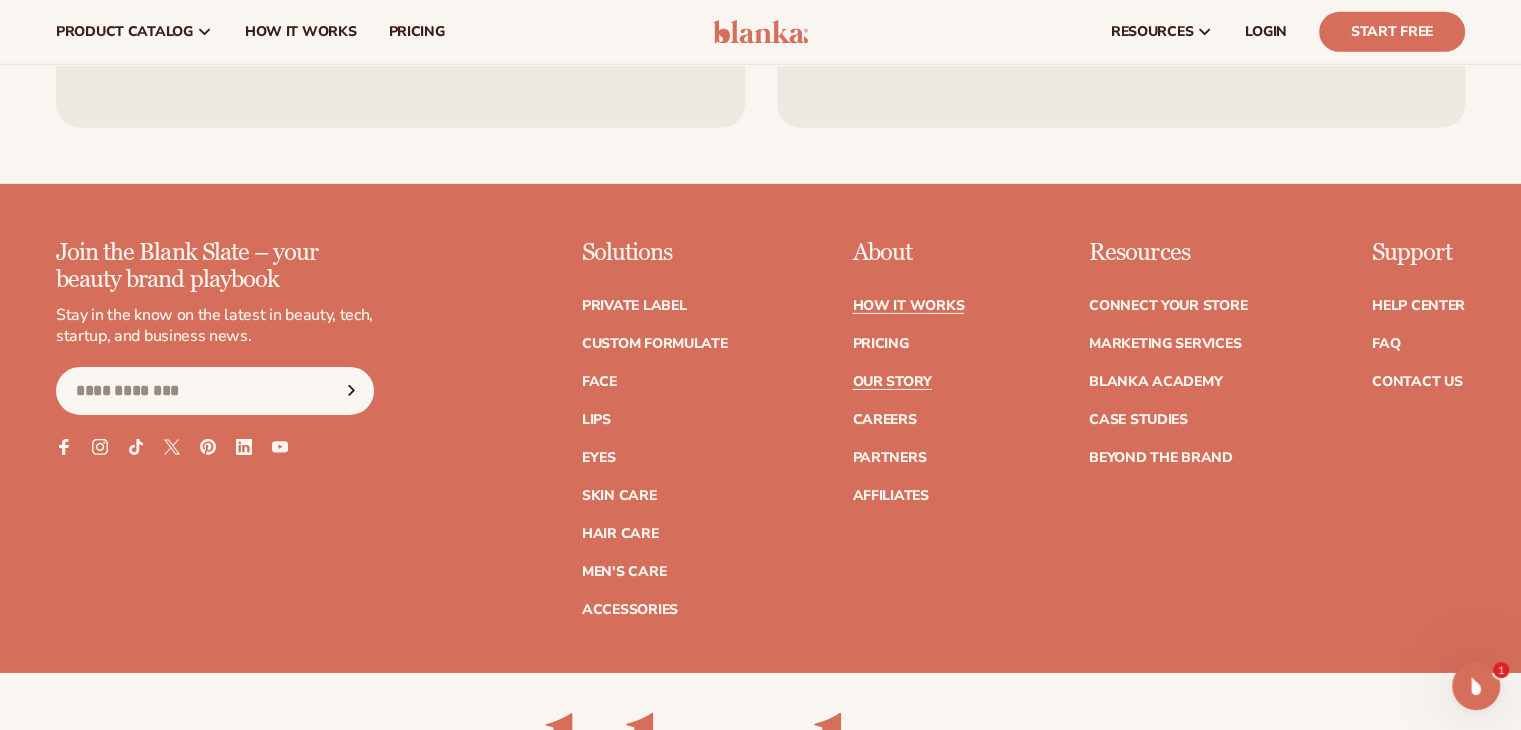click on "How It Works" at bounding box center (908, 306) 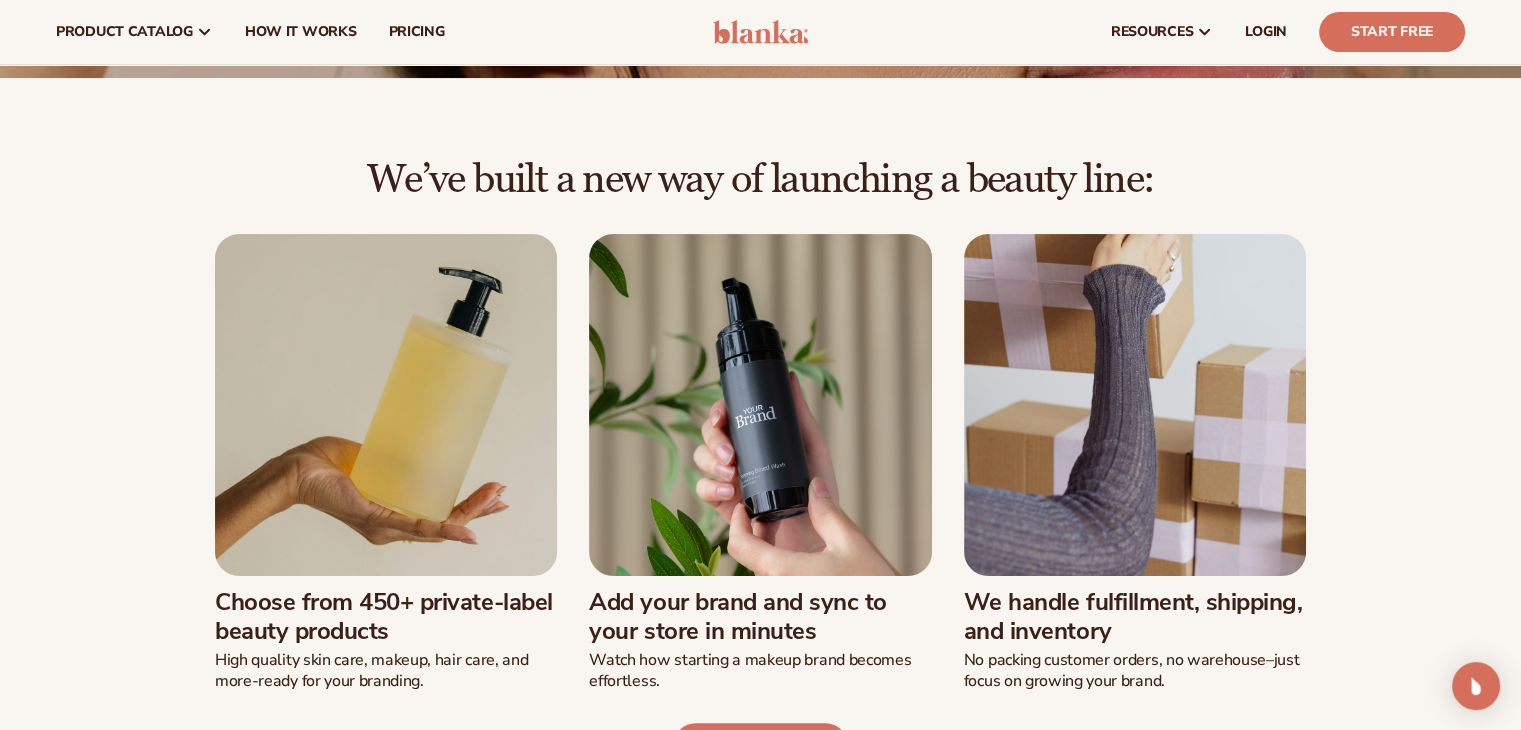 scroll, scrollTop: 315, scrollLeft: 0, axis: vertical 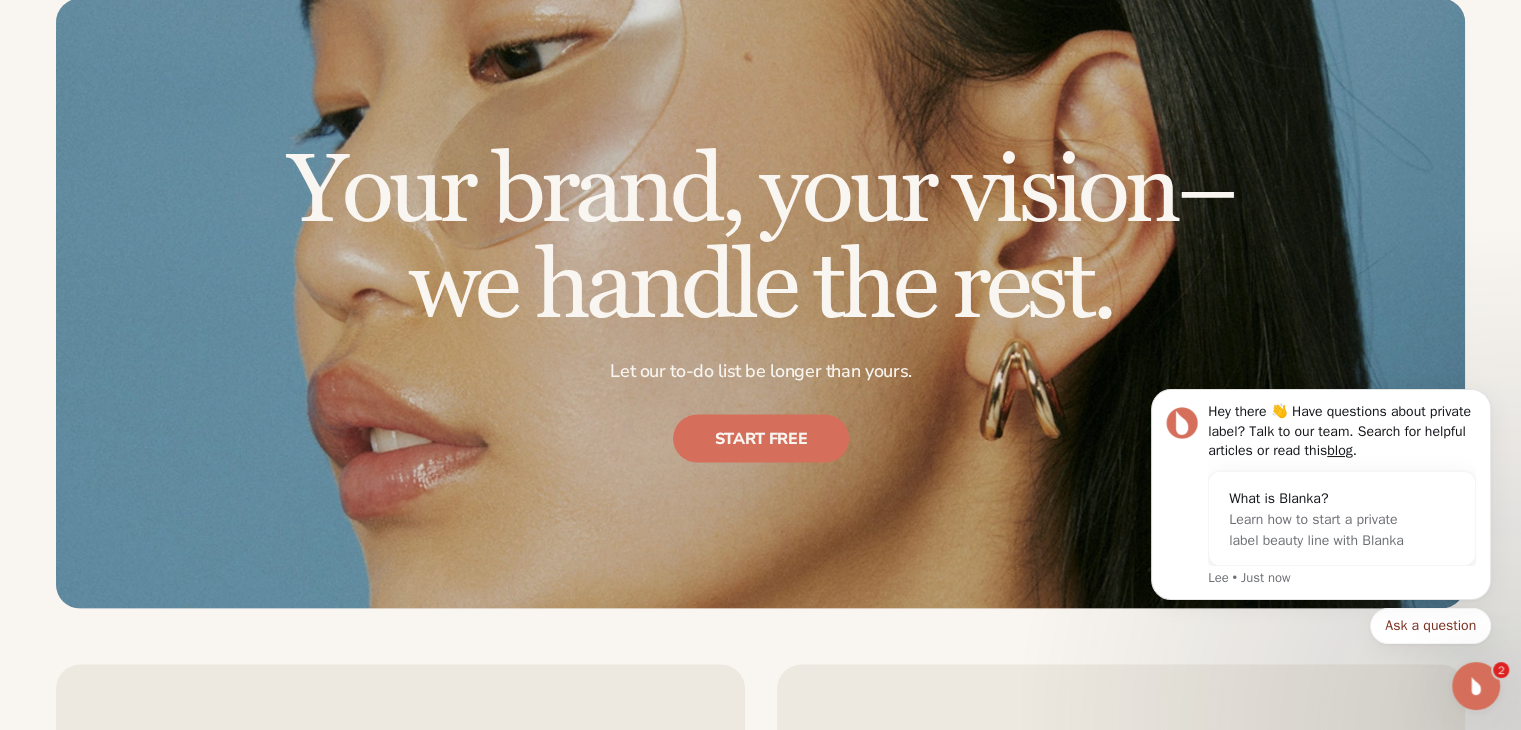 click on "Your brand, your vision– we handle the rest.
Let our to-do list be longer than yours.
Start free" at bounding box center (760, 304) 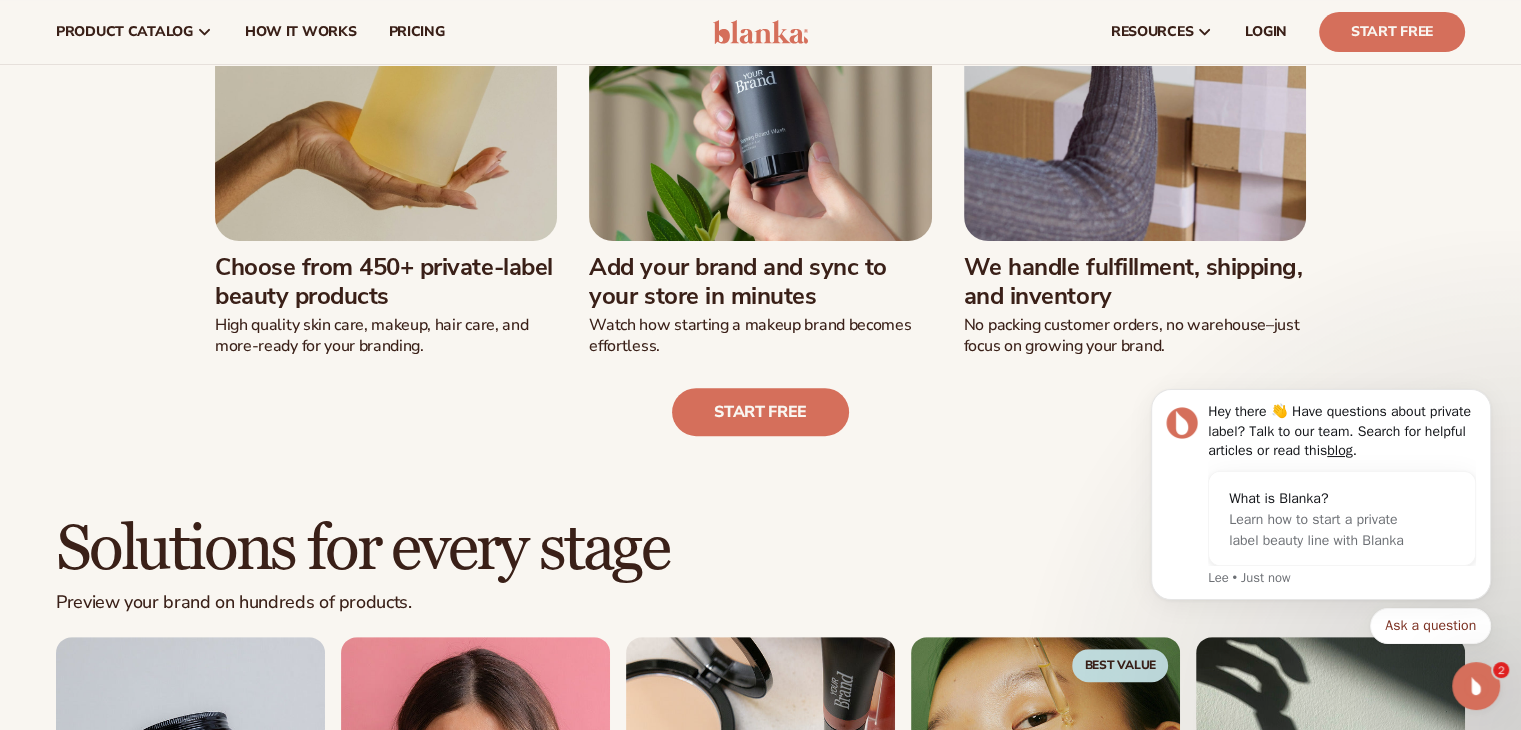 scroll, scrollTop: 0, scrollLeft: 0, axis: both 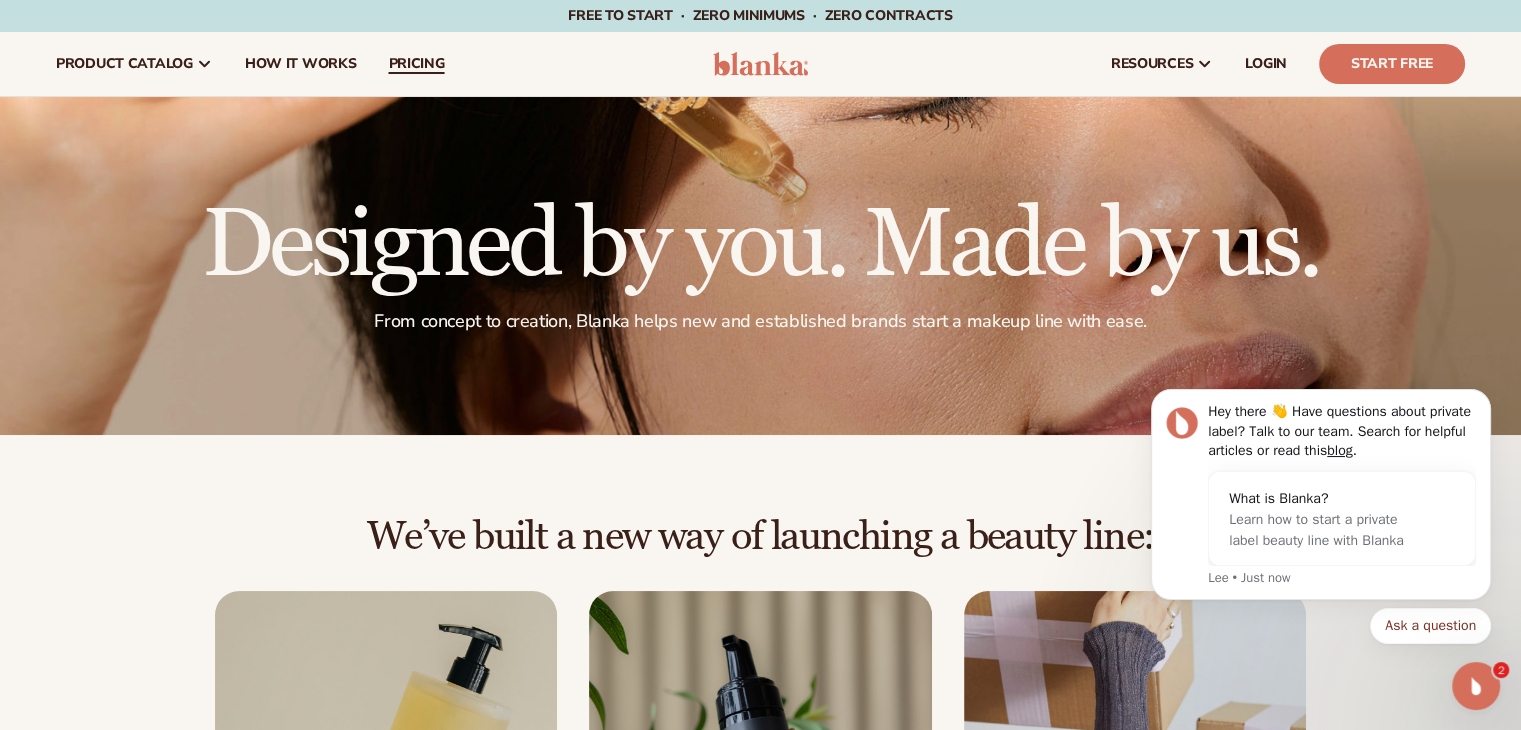 click on "pricing" at bounding box center [416, 64] 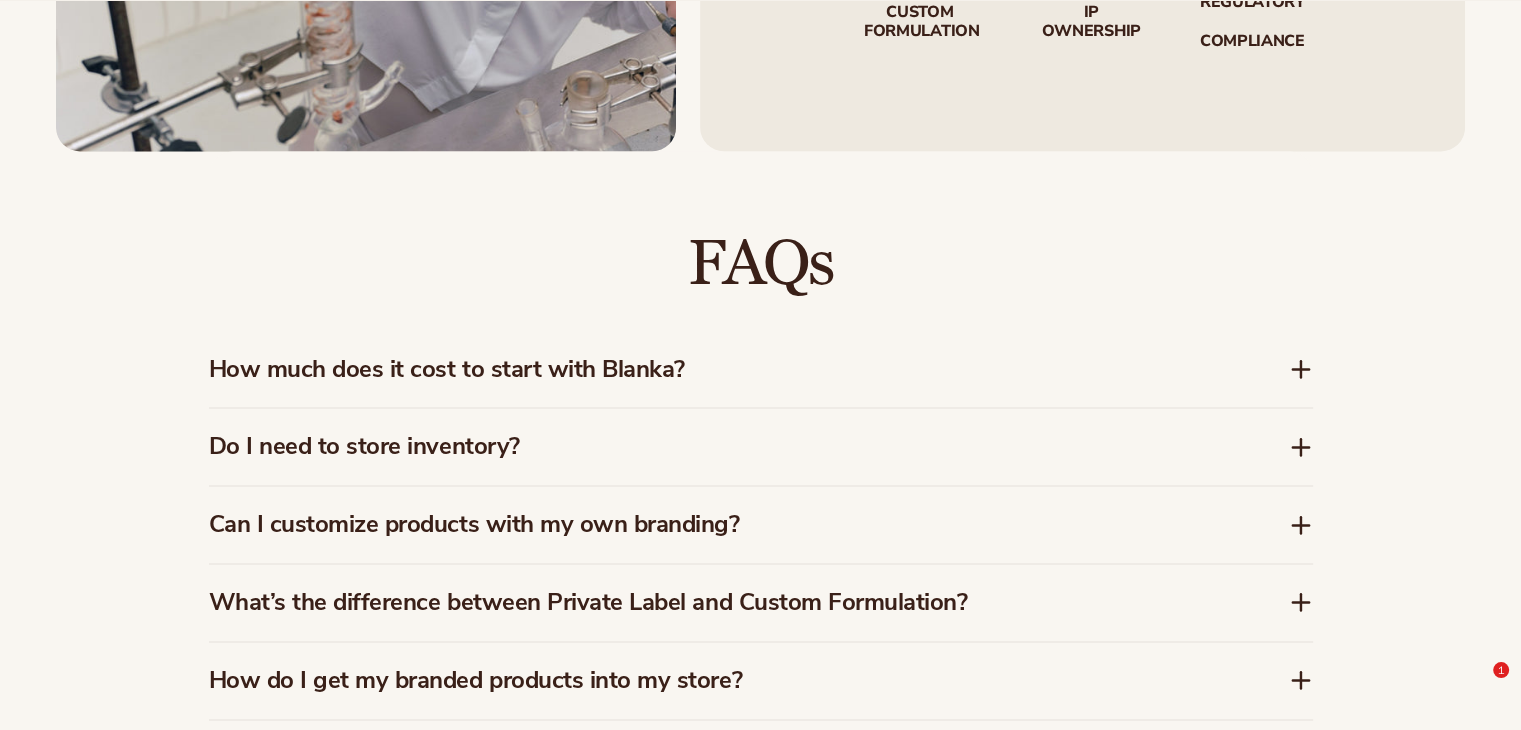scroll, scrollTop: 3089, scrollLeft: 0, axis: vertical 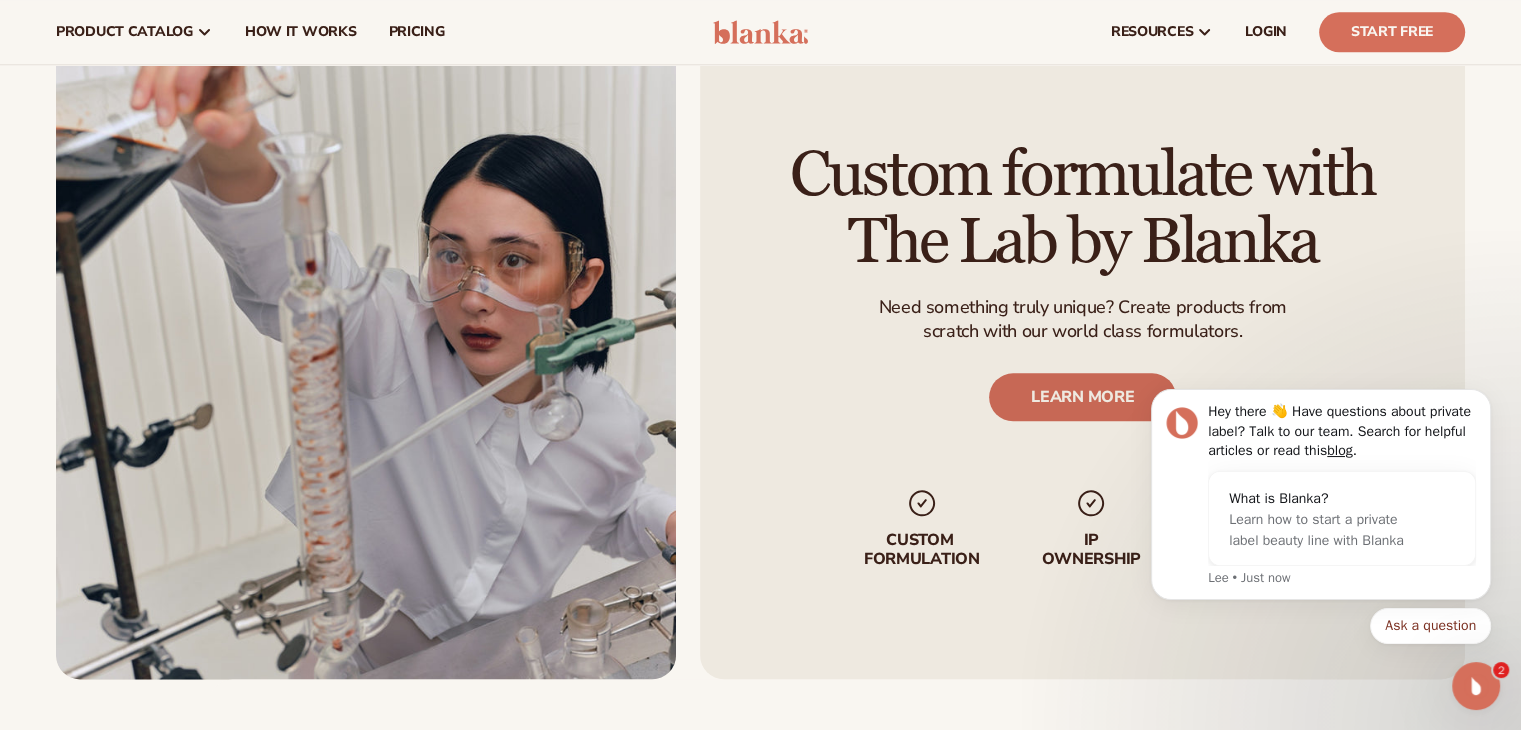 click on "LEARN MORE" at bounding box center (1082, 397) 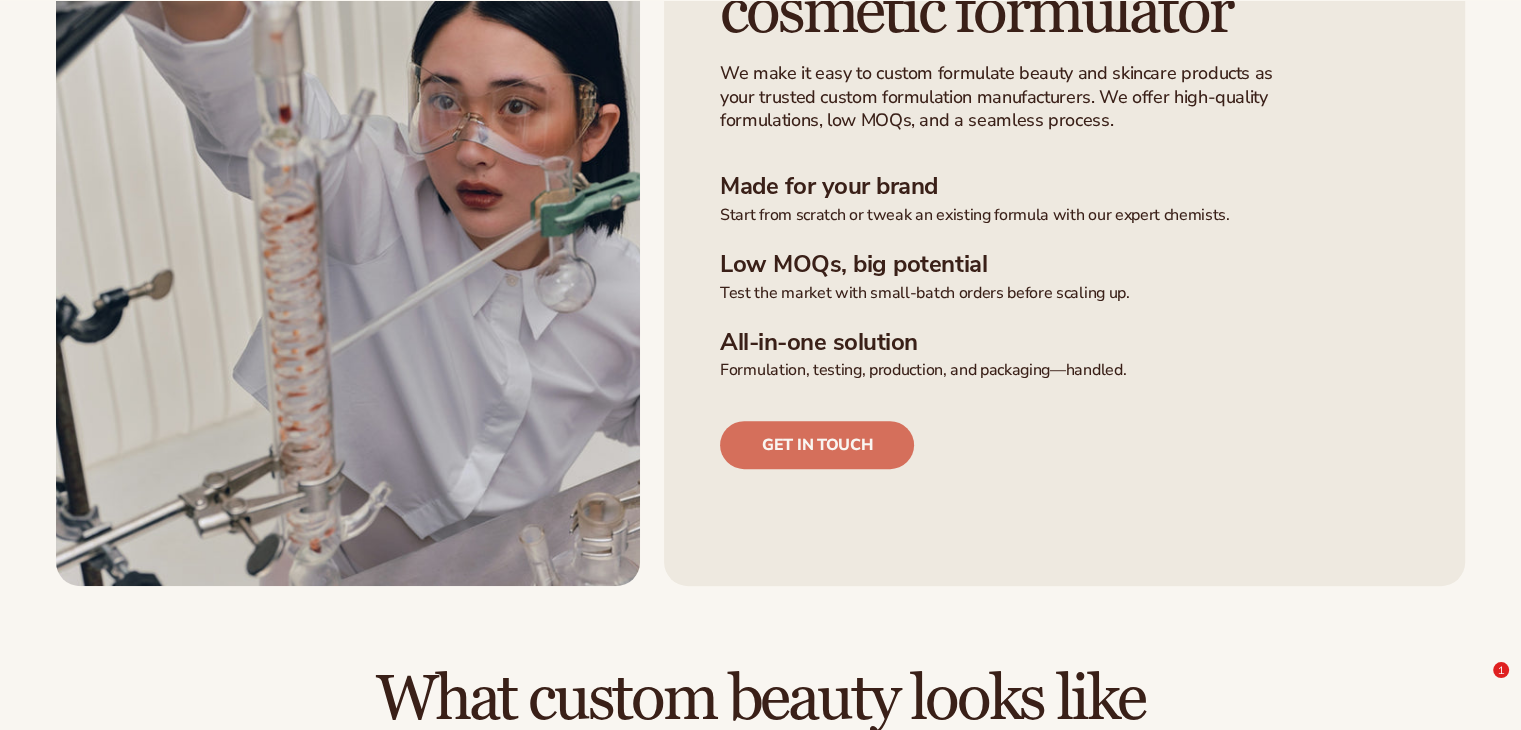 scroll, scrollTop: 1273, scrollLeft: 0, axis: vertical 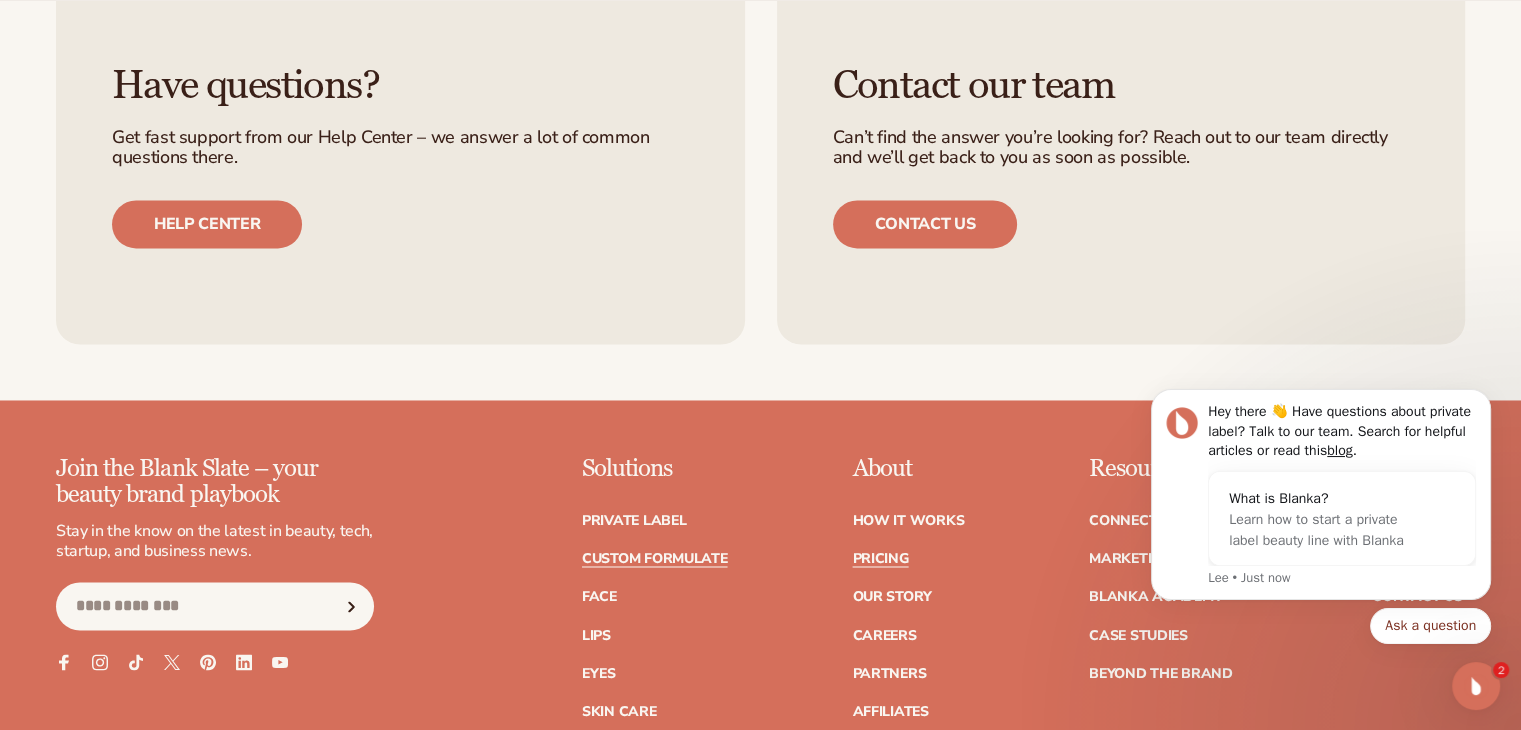 click on "Pricing" at bounding box center [880, 559] 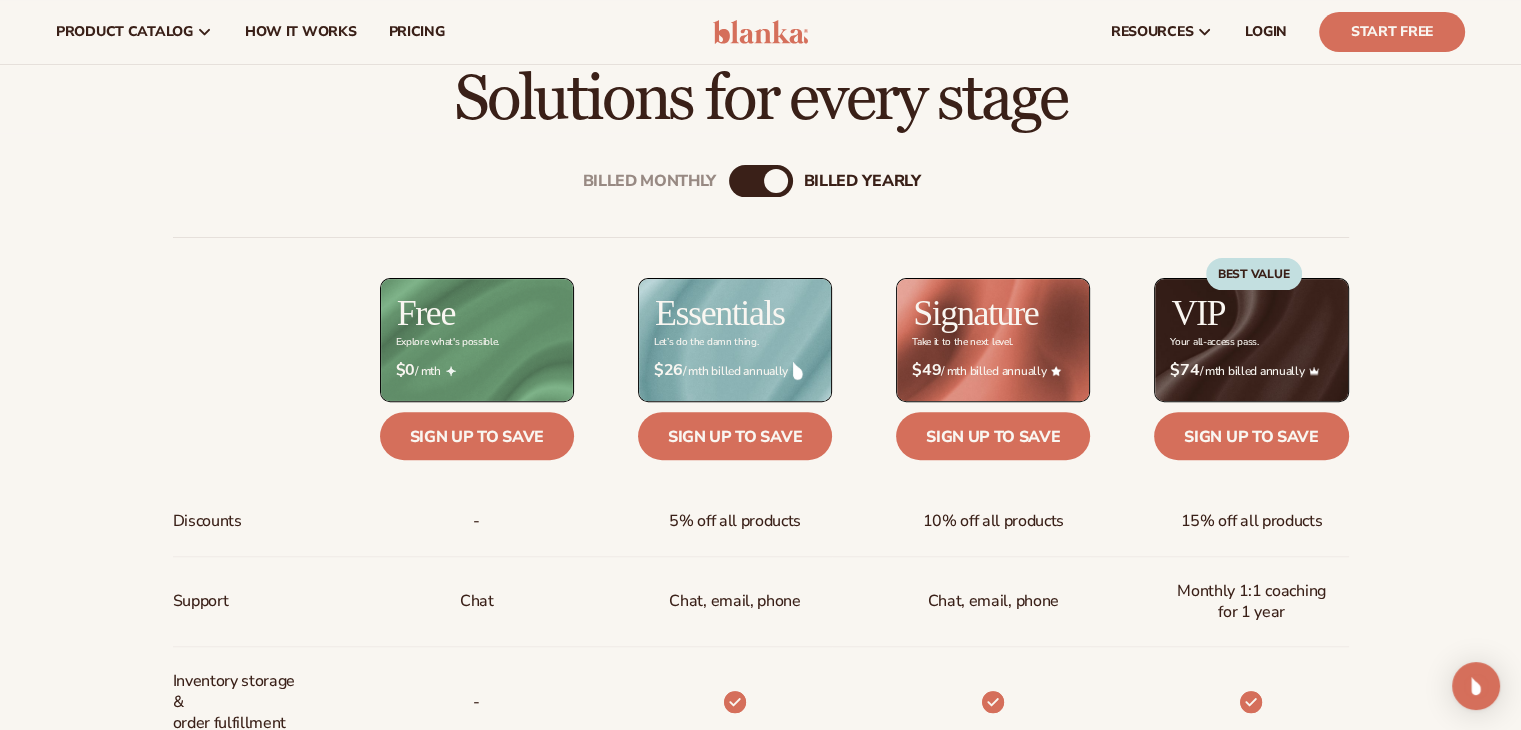 scroll, scrollTop: 0, scrollLeft: 0, axis: both 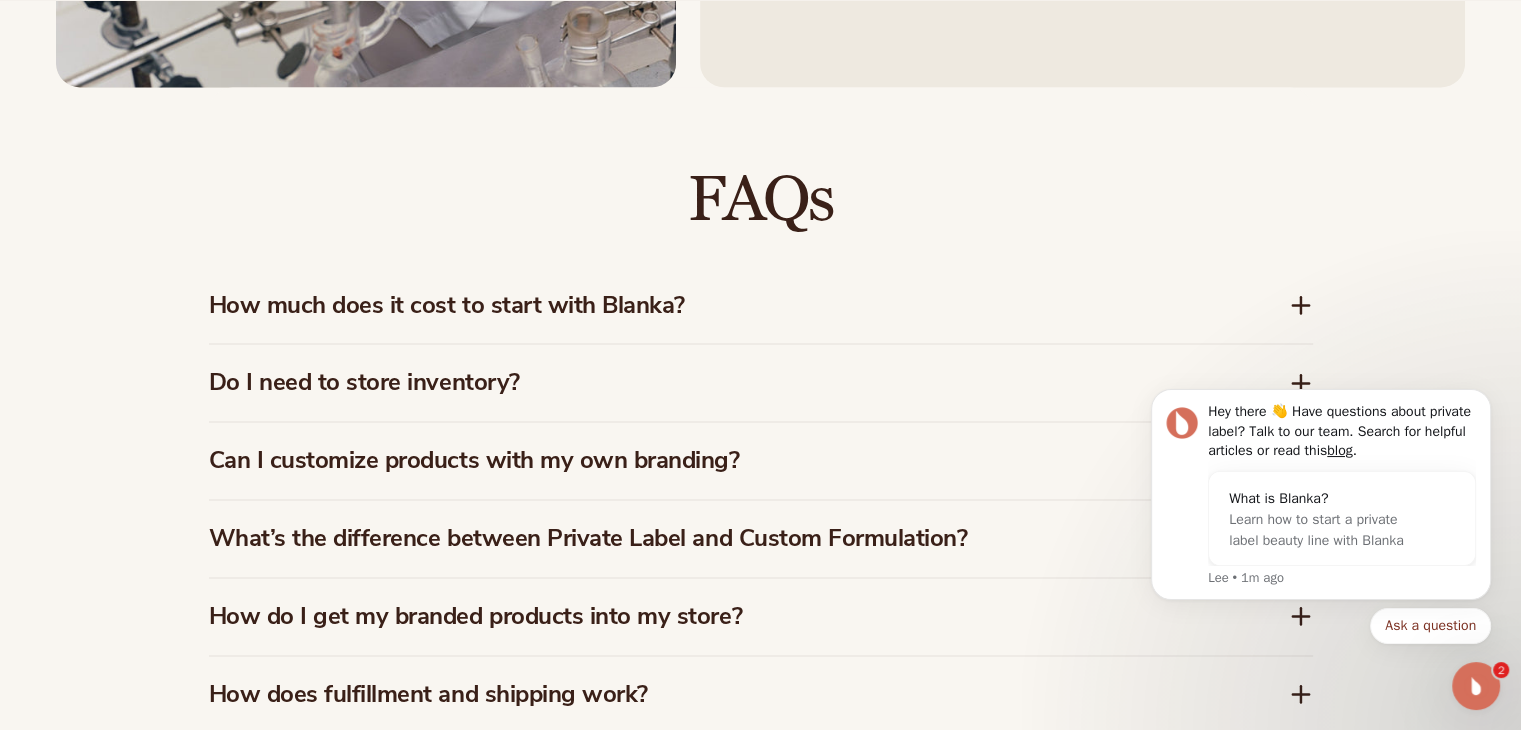 click on "How much does it cost to start with Blanka?" at bounding box center (719, 305) 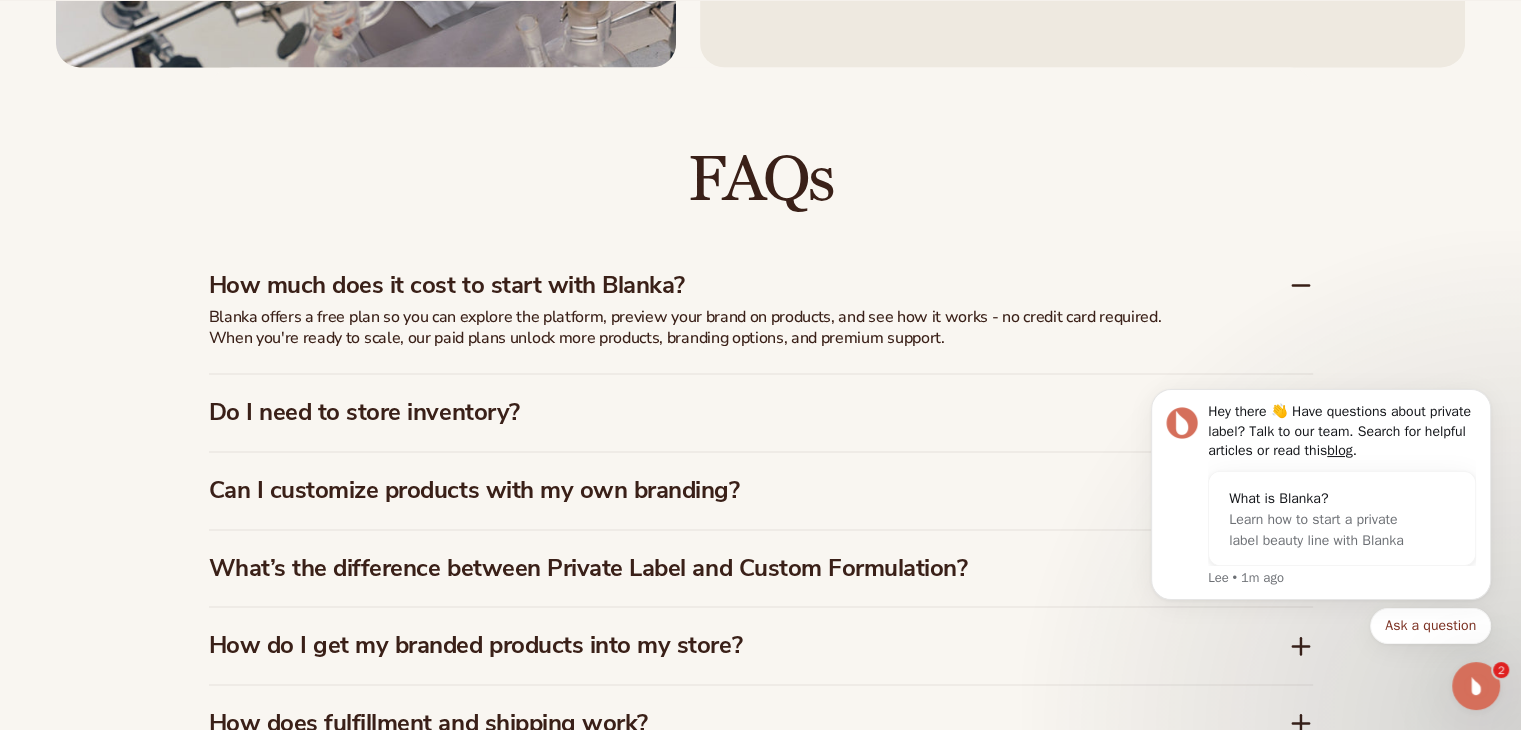 scroll, scrollTop: 2836, scrollLeft: 0, axis: vertical 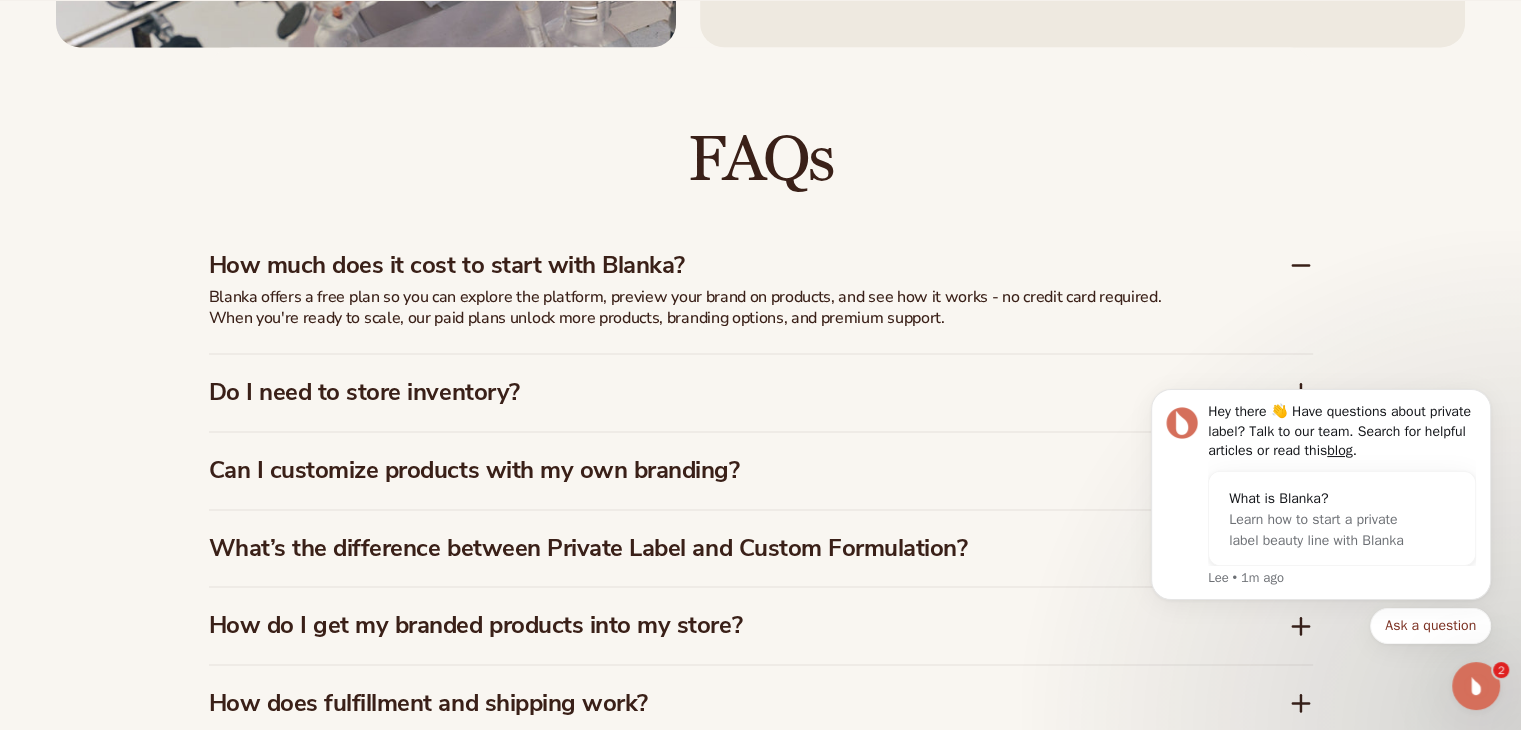 click on "Do I need to store inventory?" at bounding box center (719, 392) 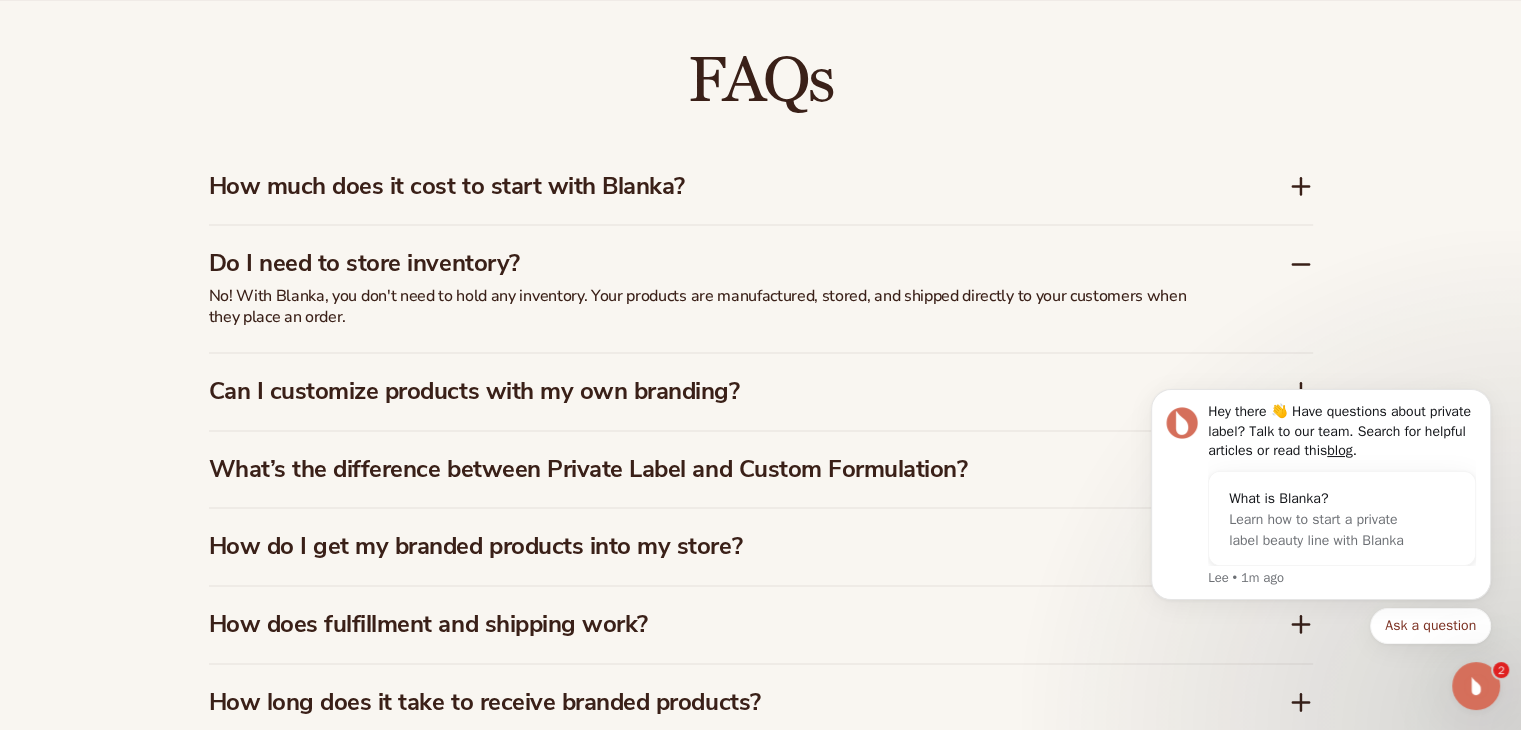 scroll, scrollTop: 2916, scrollLeft: 0, axis: vertical 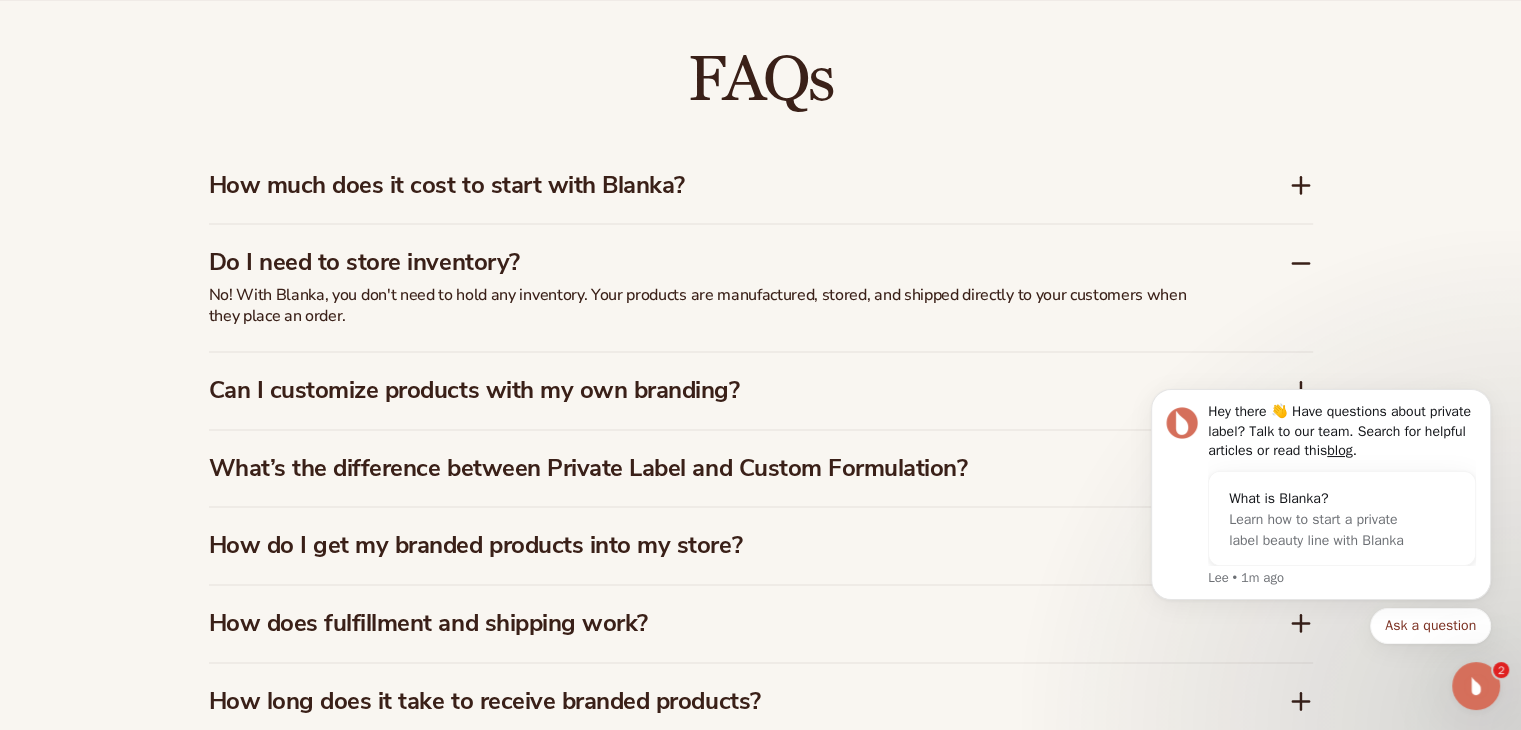 click on "Can I customize products with my own branding?" at bounding box center [719, 390] 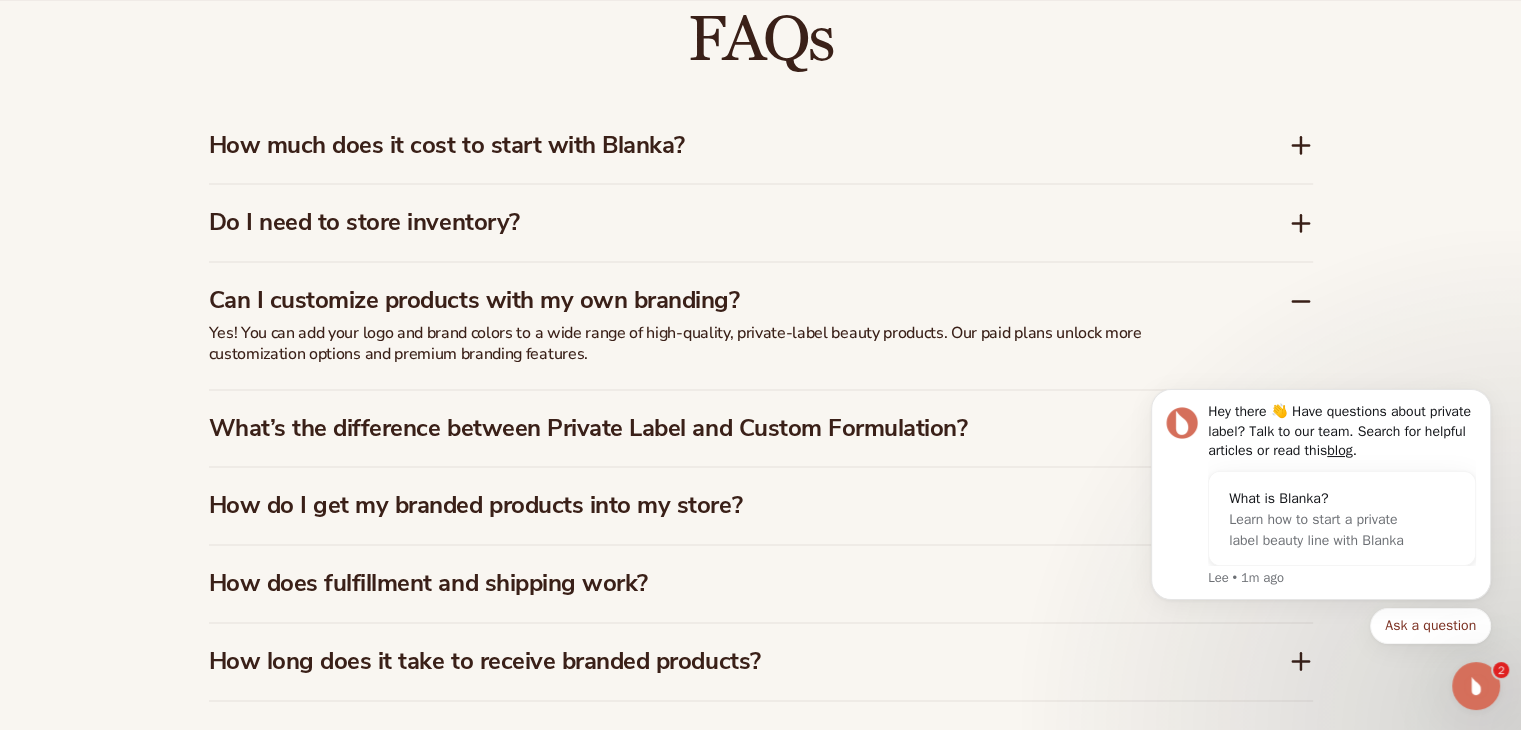 scroll, scrollTop: 2996, scrollLeft: 0, axis: vertical 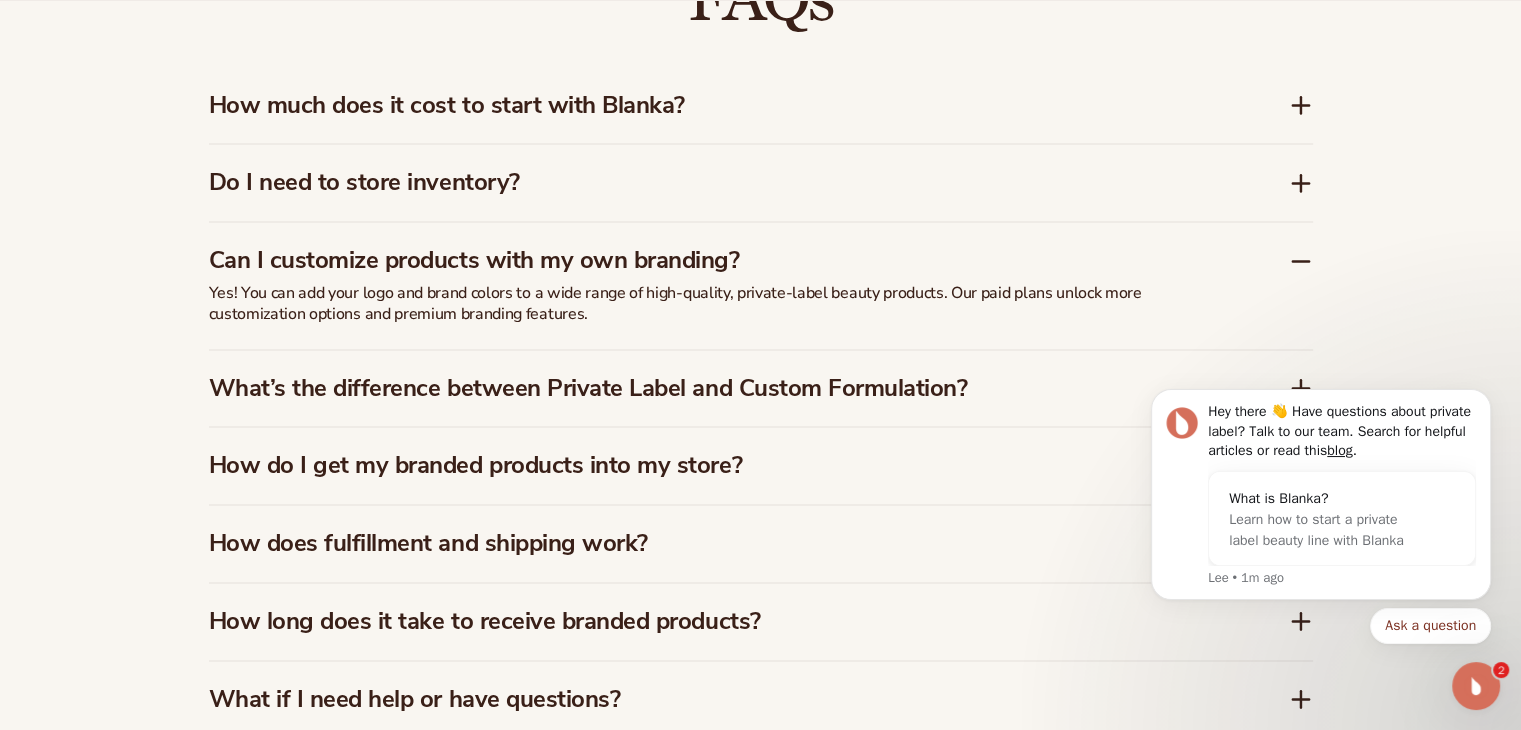 click on "What’s the difference between Private Label and Custom Formulation?" at bounding box center (719, 388) 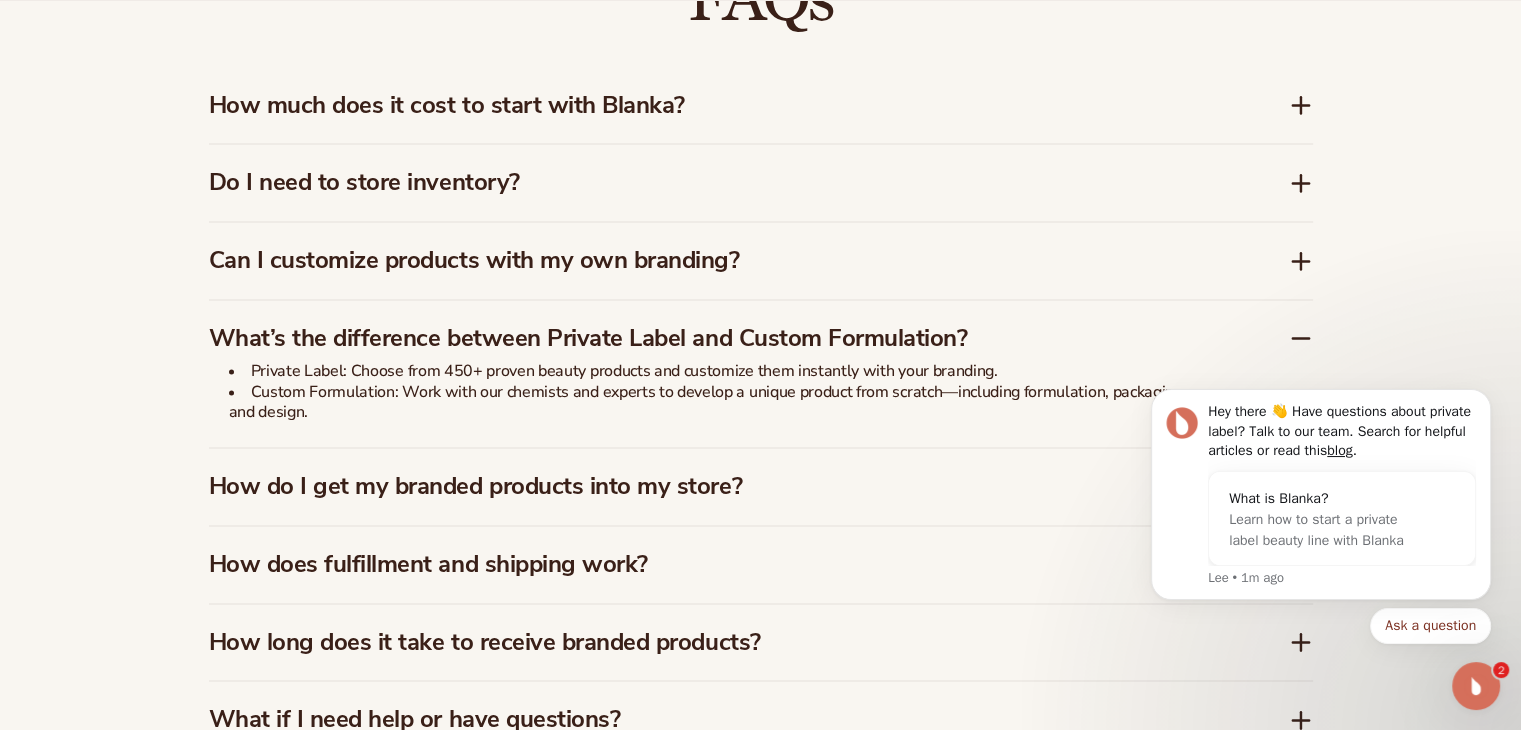 click on "FAQs
How much does it cost to start with Blanka?
Blanka offers a free plan so you can explore the platform, preview your brand on products, and see how it works - no credit card required. When you're ready to scale, our paid plans unlock more products, branding options, and premium support.
Do I need to store inventory?" at bounding box center (760, 363) 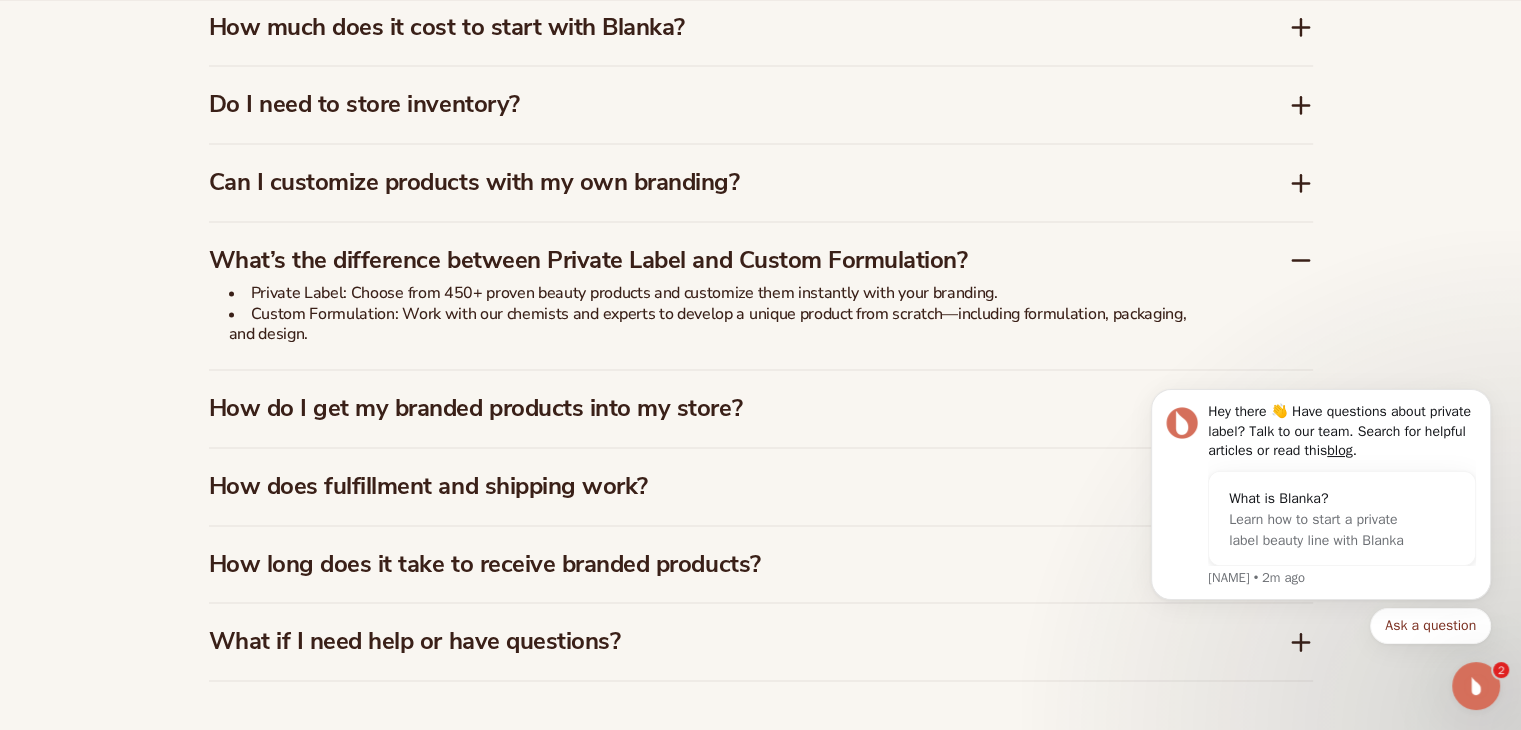 scroll, scrollTop: 3076, scrollLeft: 0, axis: vertical 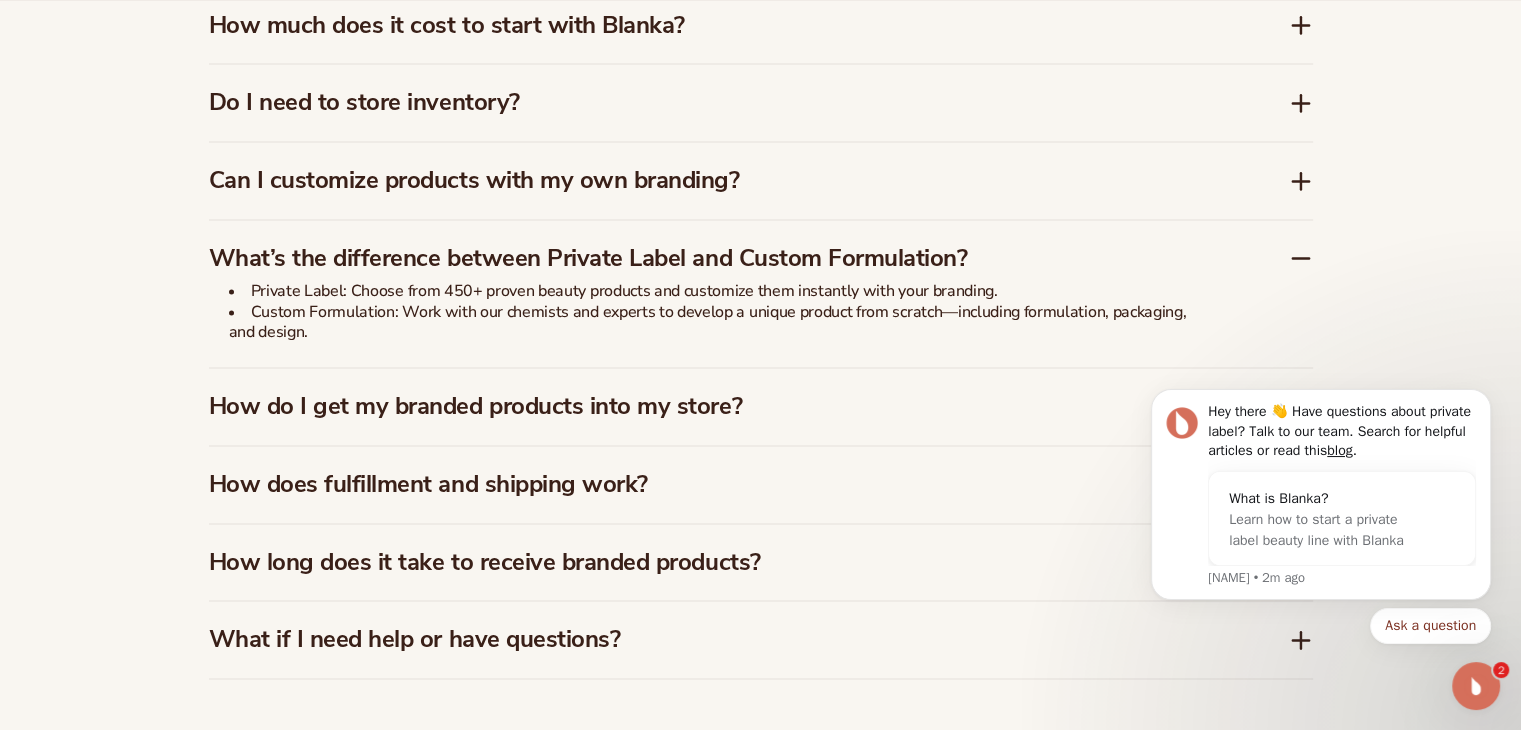 click on "How do I get my branded products into my store?" at bounding box center [719, 406] 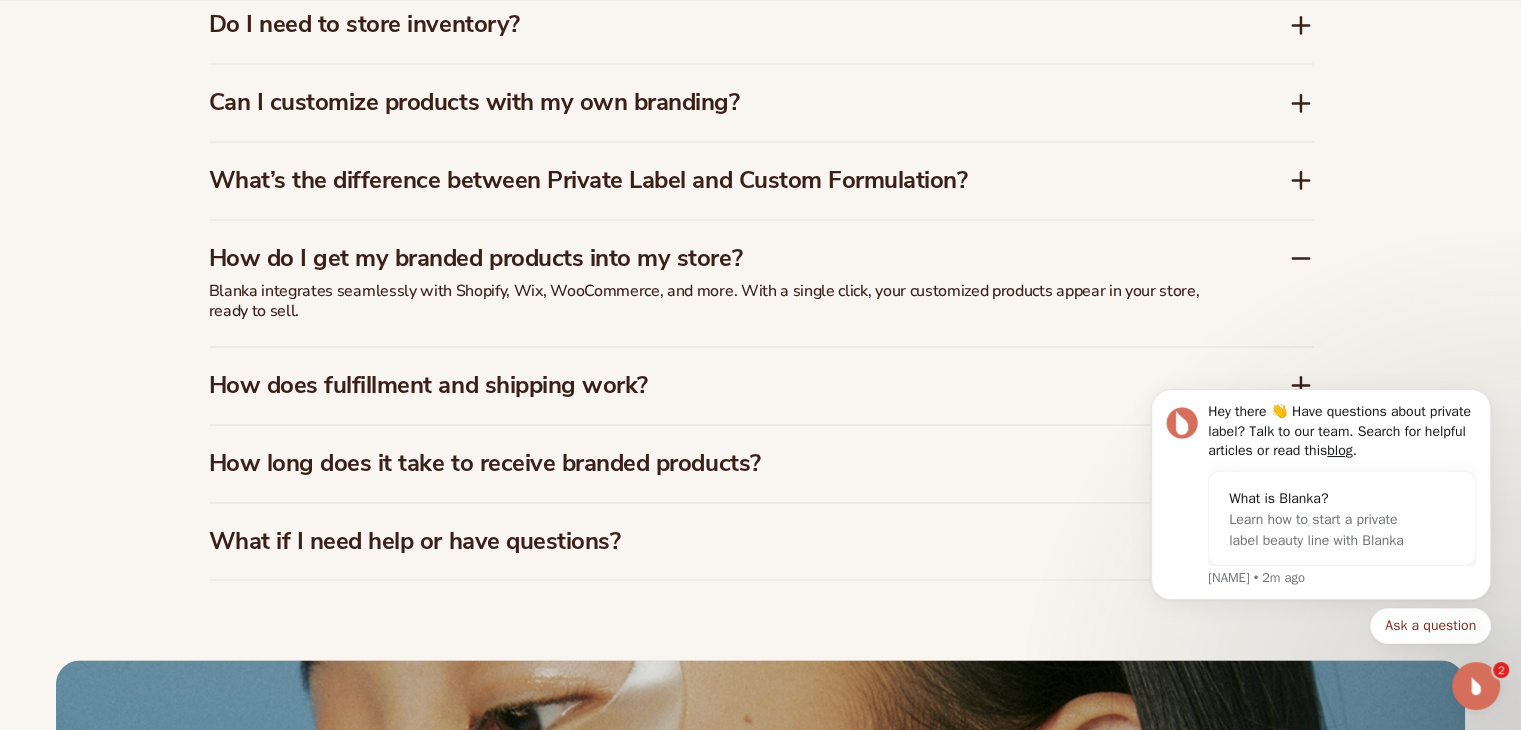 scroll, scrollTop: 3156, scrollLeft: 0, axis: vertical 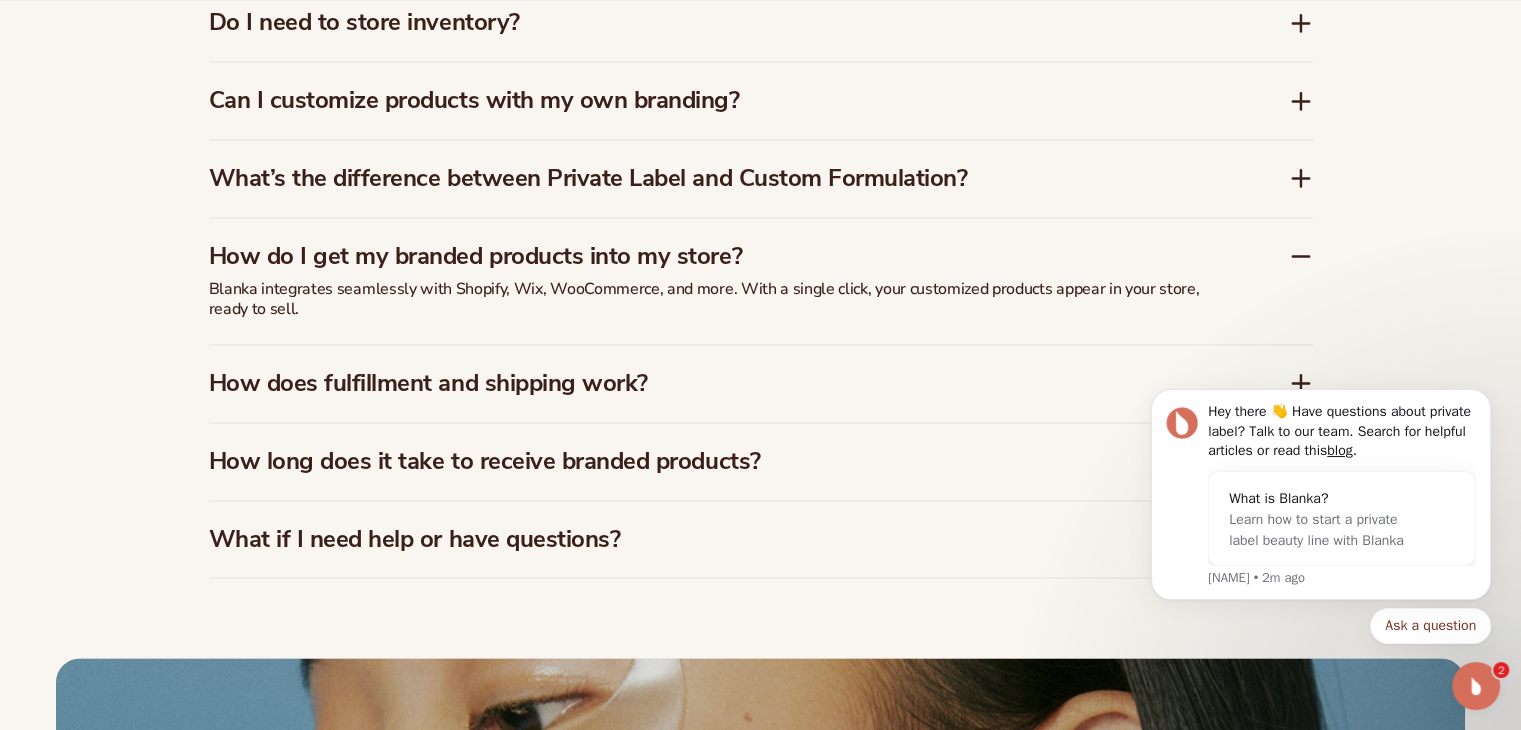 click on "How does fulfillment and shipping work?" at bounding box center [761, 383] 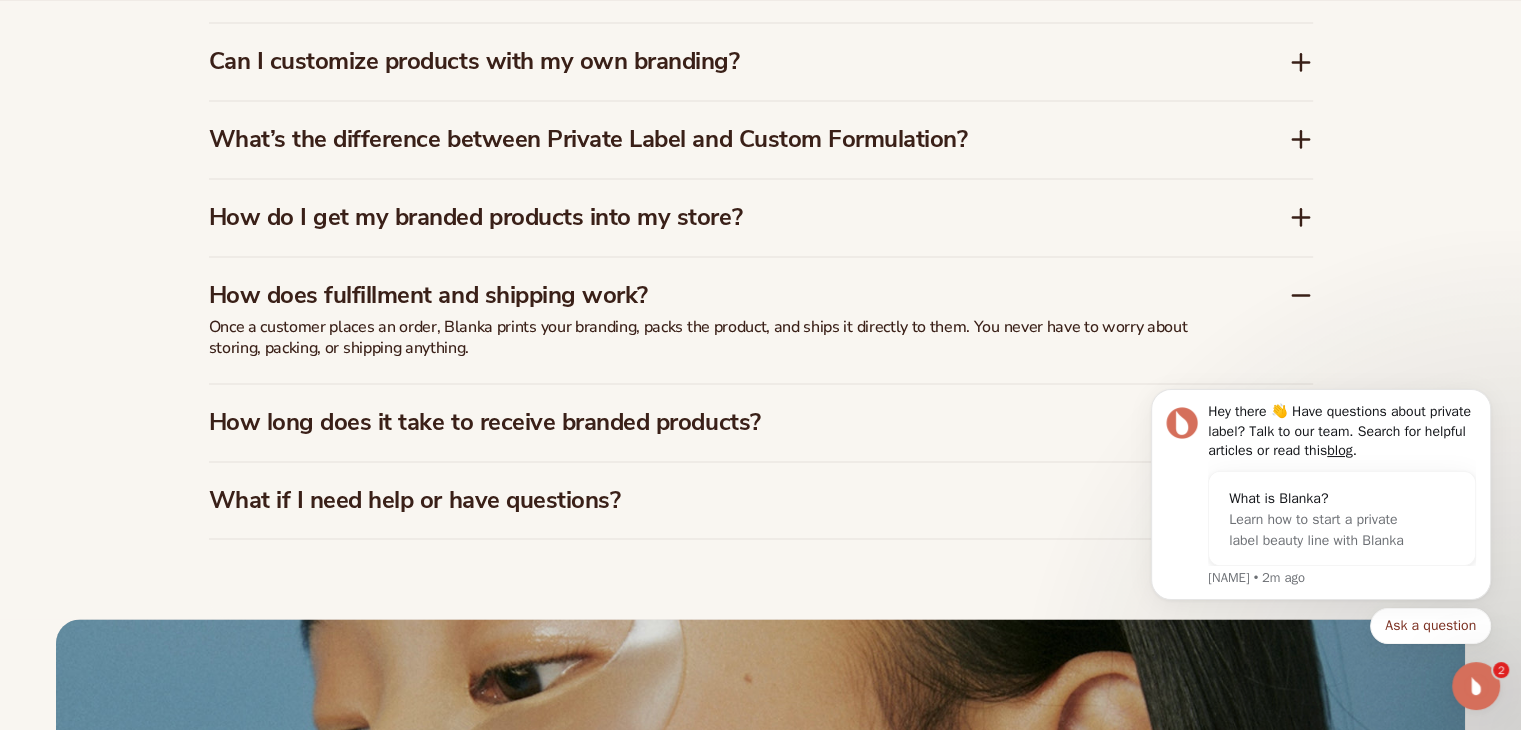 scroll, scrollTop: 3196, scrollLeft: 0, axis: vertical 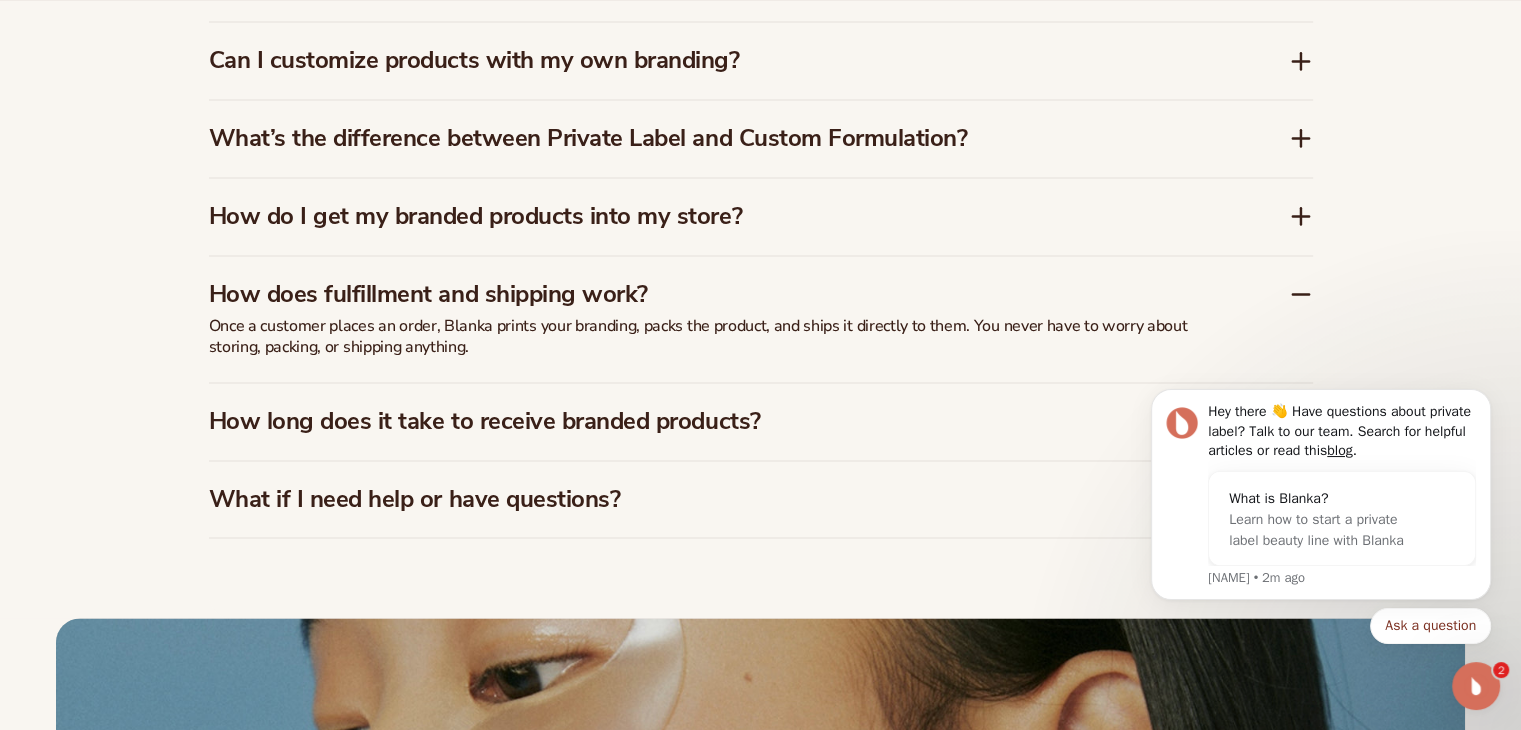 click on "How long does it take to receive branded products?" at bounding box center [719, 421] 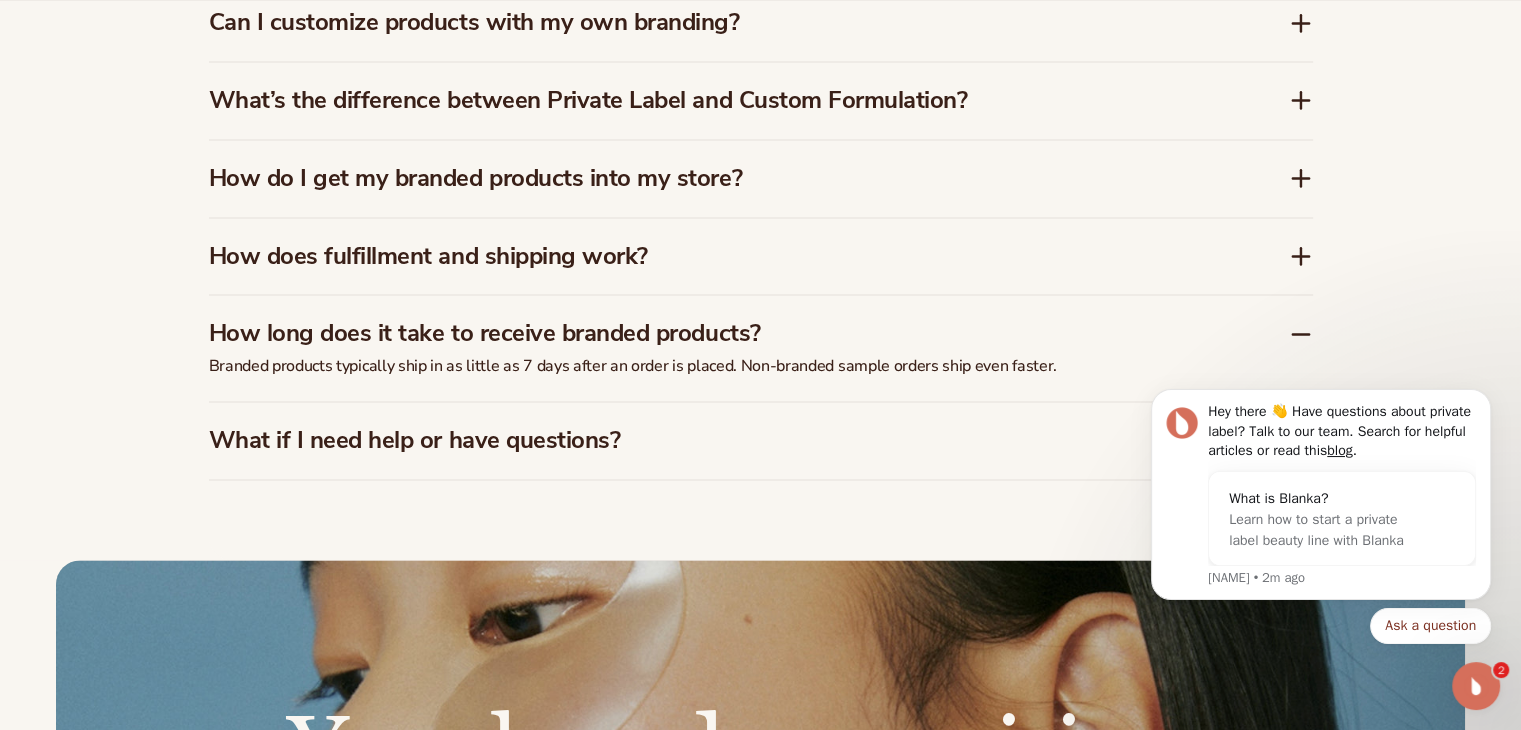 scroll, scrollTop: 3236, scrollLeft: 0, axis: vertical 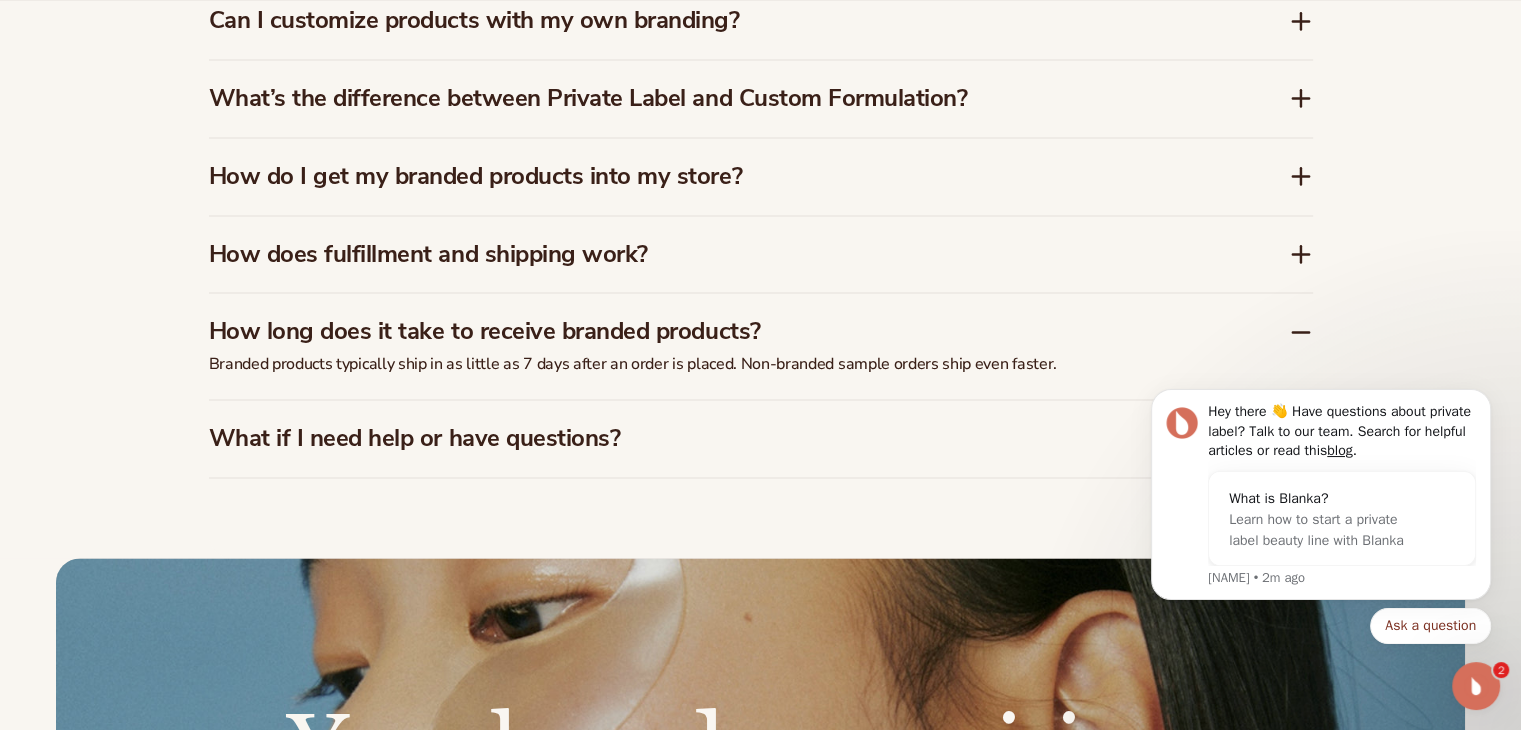 click on "What if I need help or have questions?" at bounding box center [761, 438] 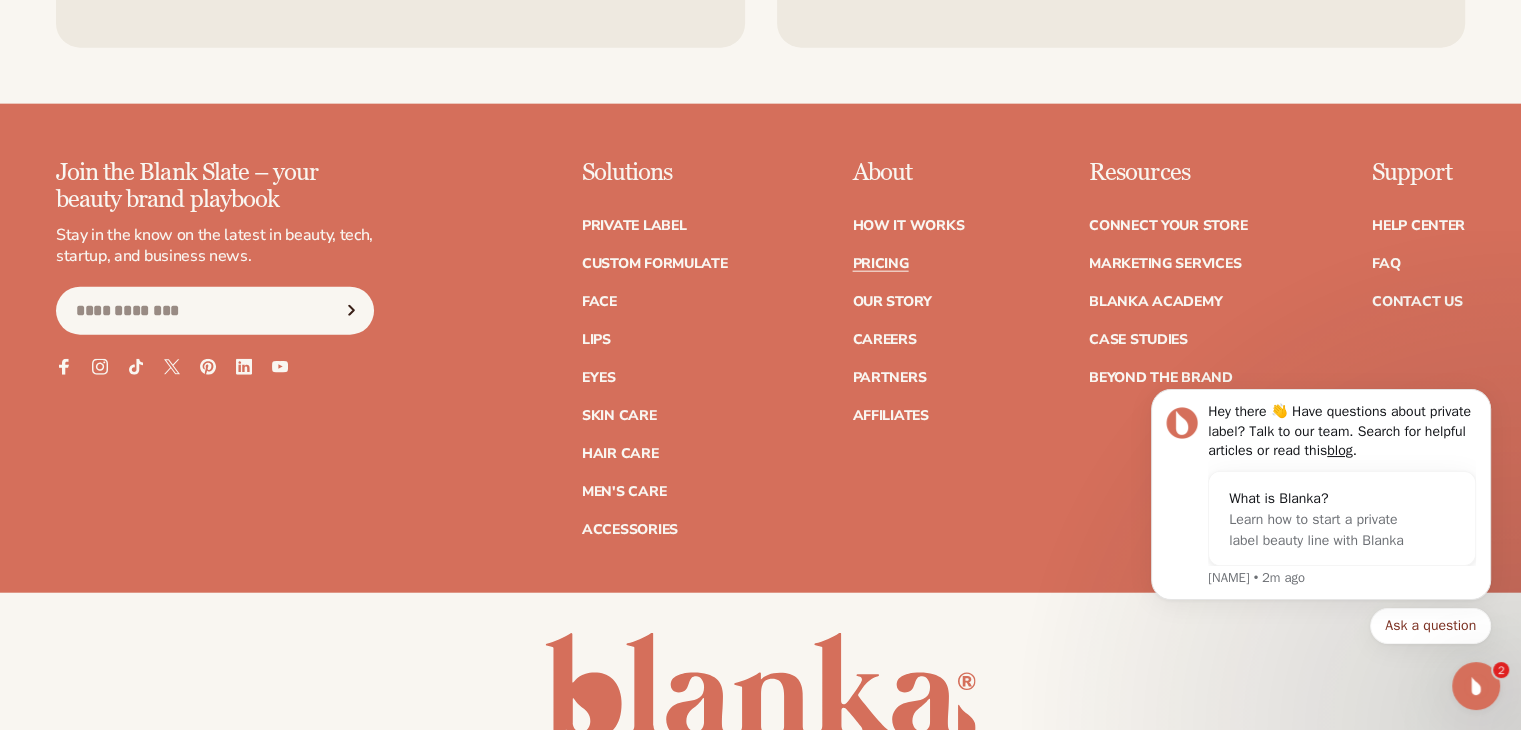 scroll, scrollTop: 4825, scrollLeft: 0, axis: vertical 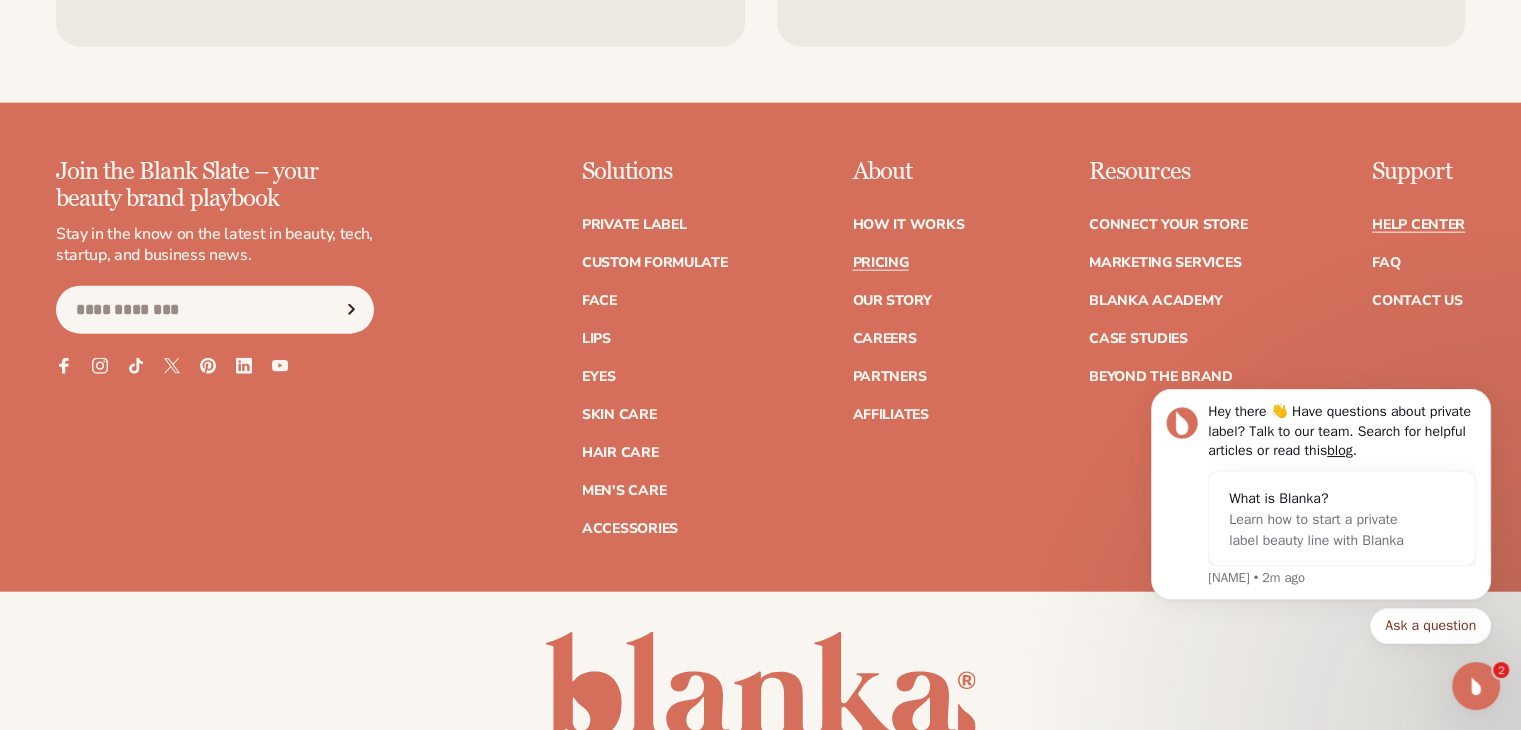 click on "Help Center" at bounding box center [1418, 225] 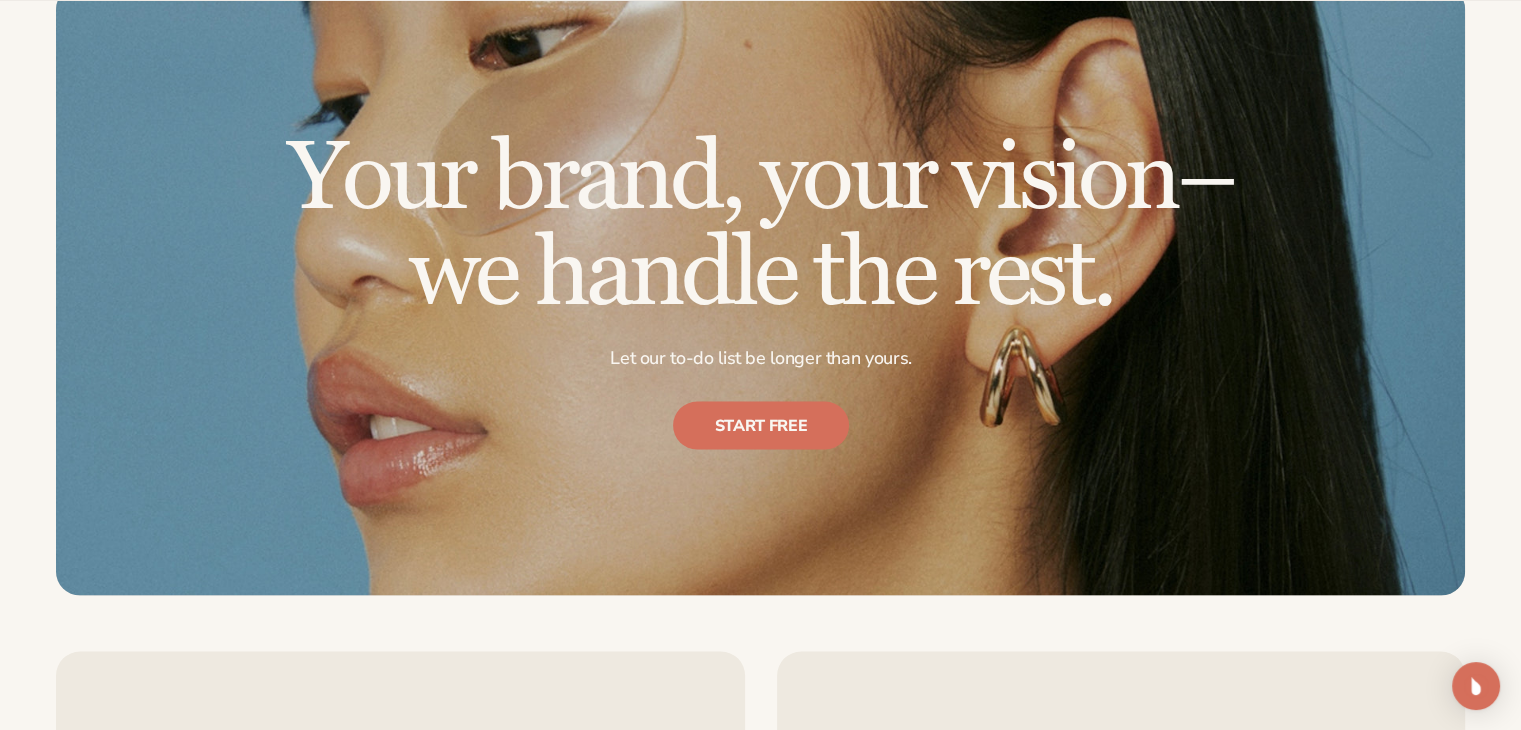 scroll, scrollTop: 4959, scrollLeft: 0, axis: vertical 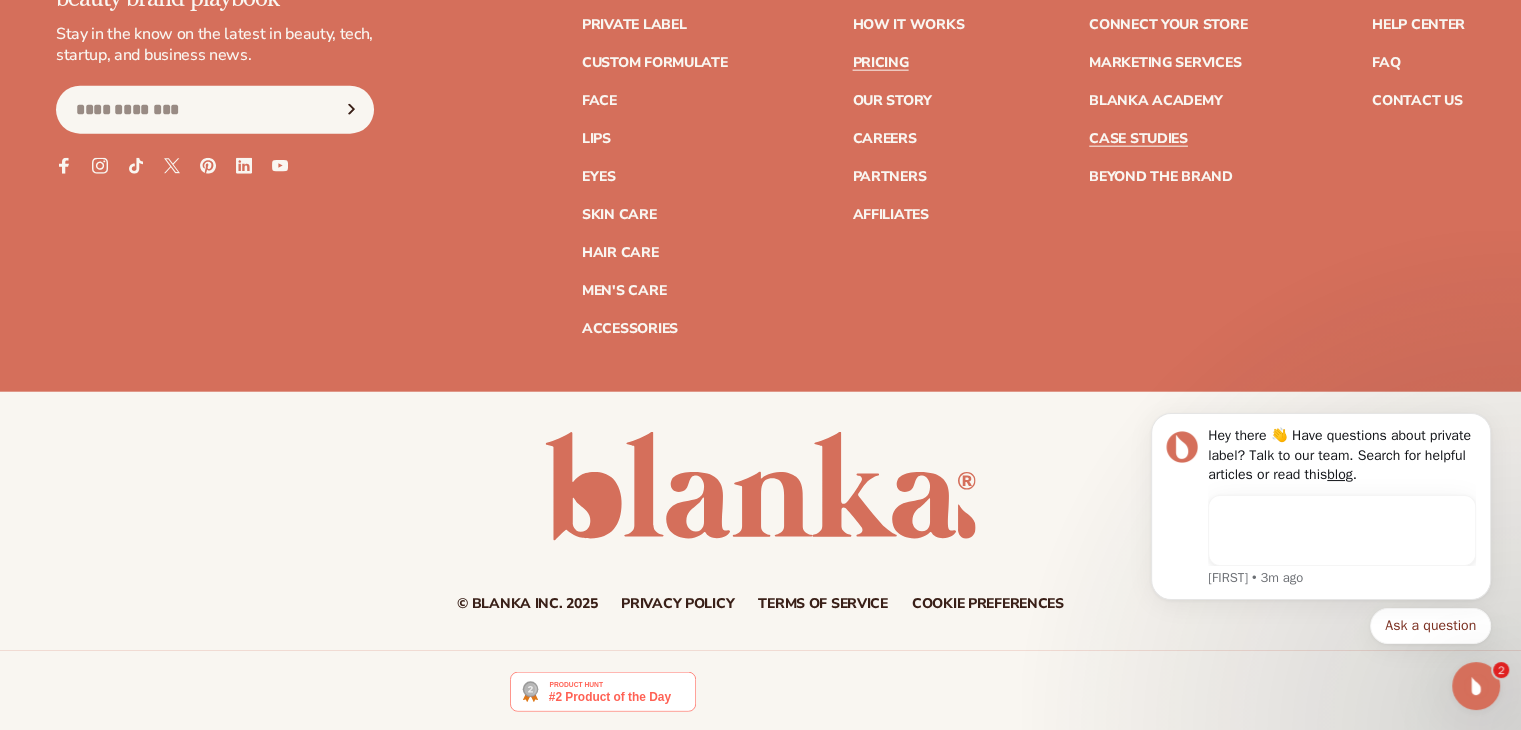 click on "Case Studies" at bounding box center (1138, 139) 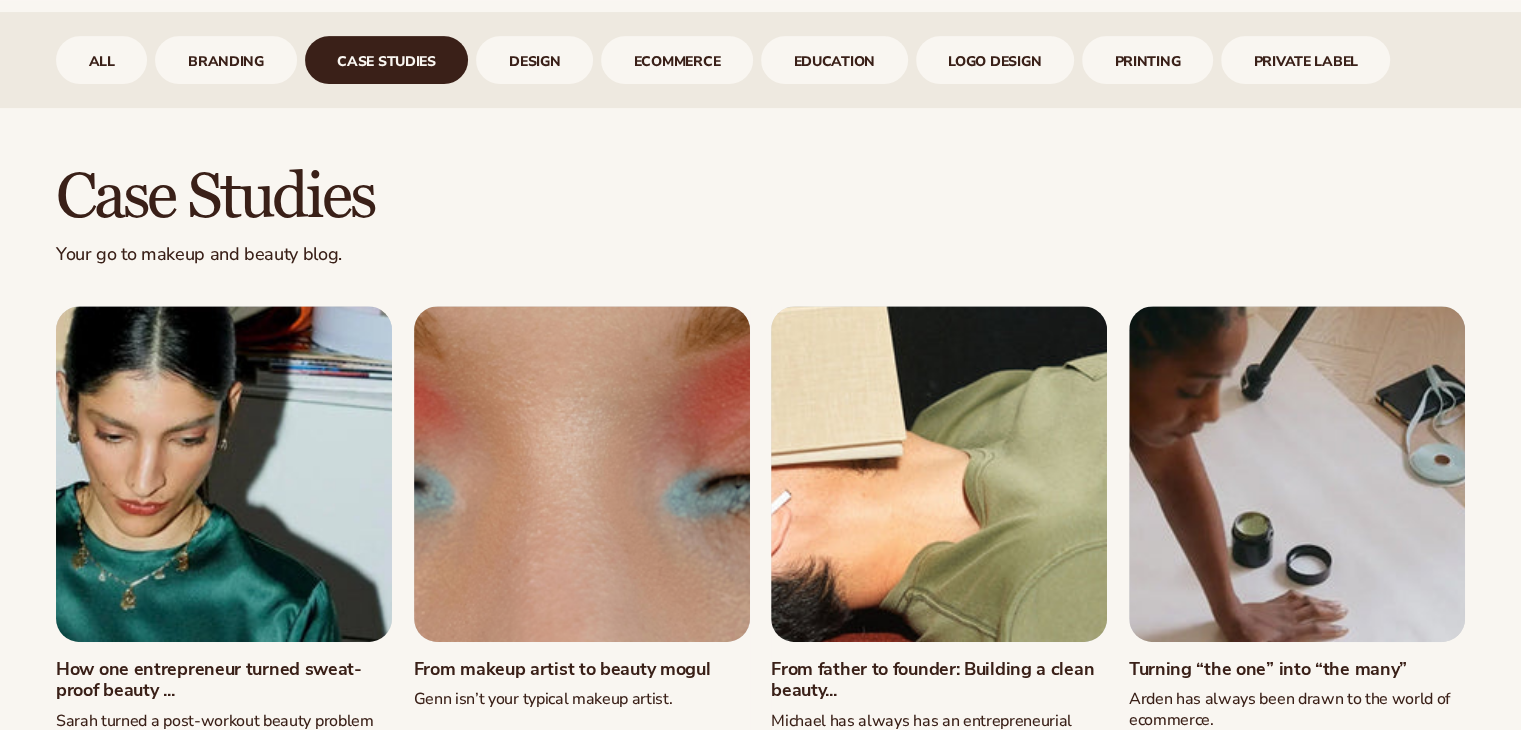 scroll, scrollTop: 854, scrollLeft: 0, axis: vertical 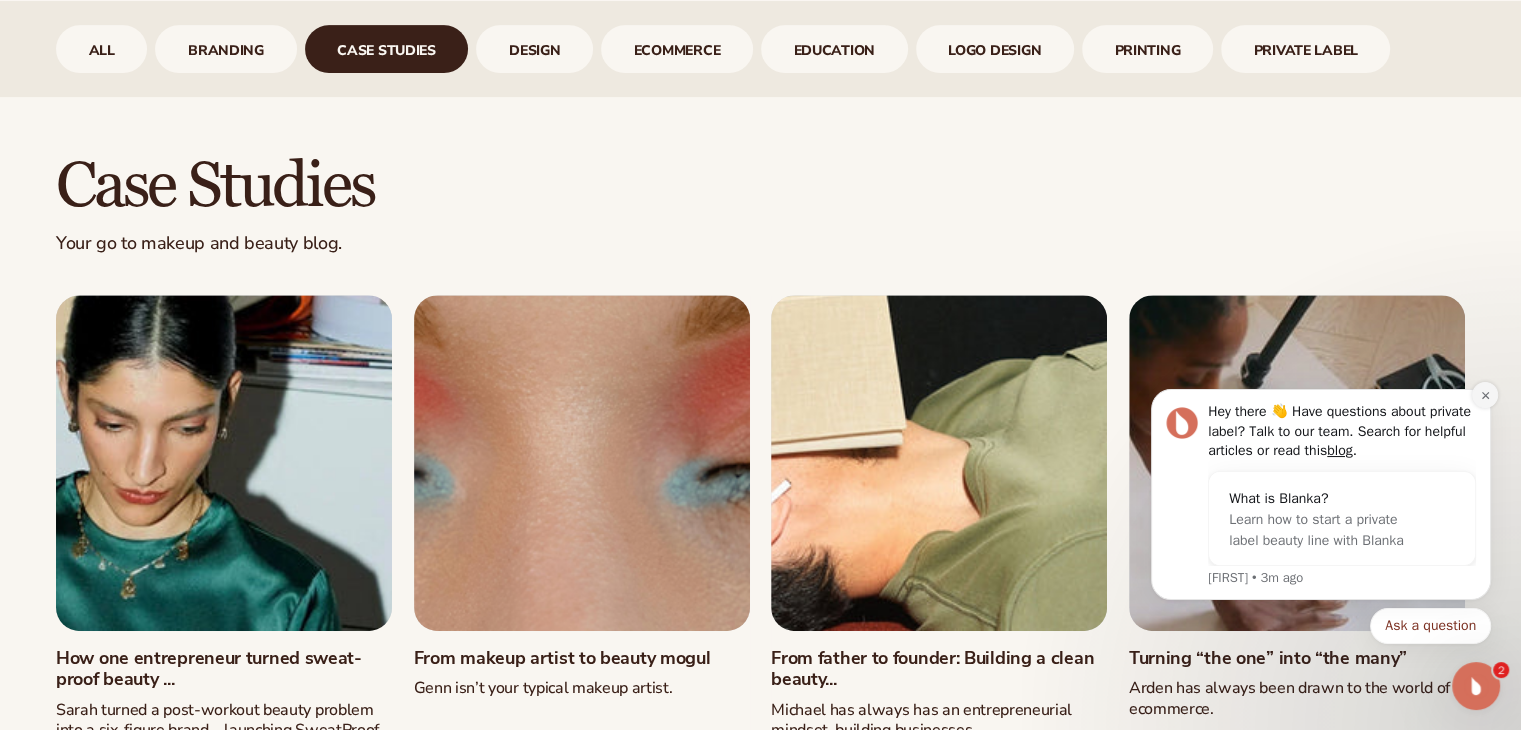 click at bounding box center [1485, 395] 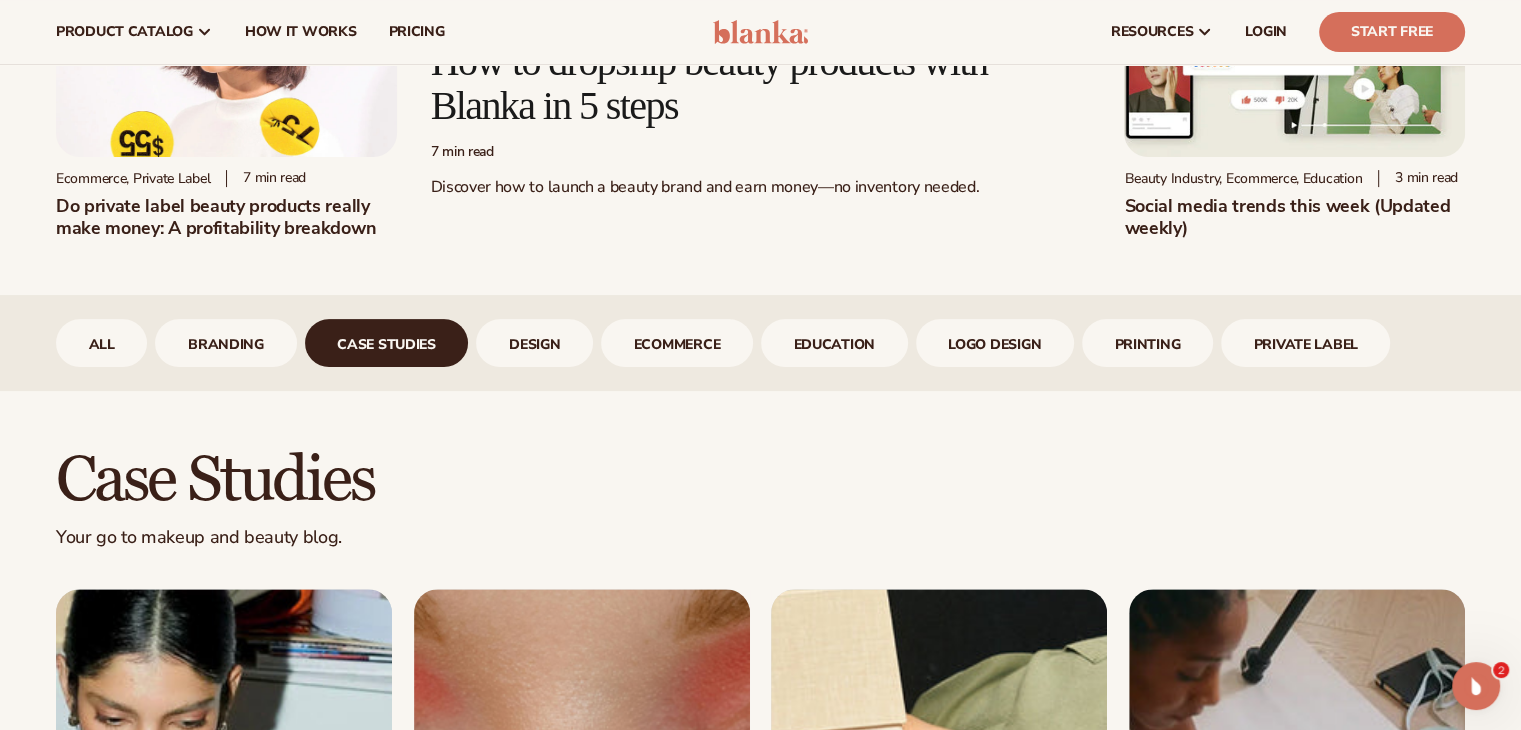 scroll, scrollTop: 0, scrollLeft: 0, axis: both 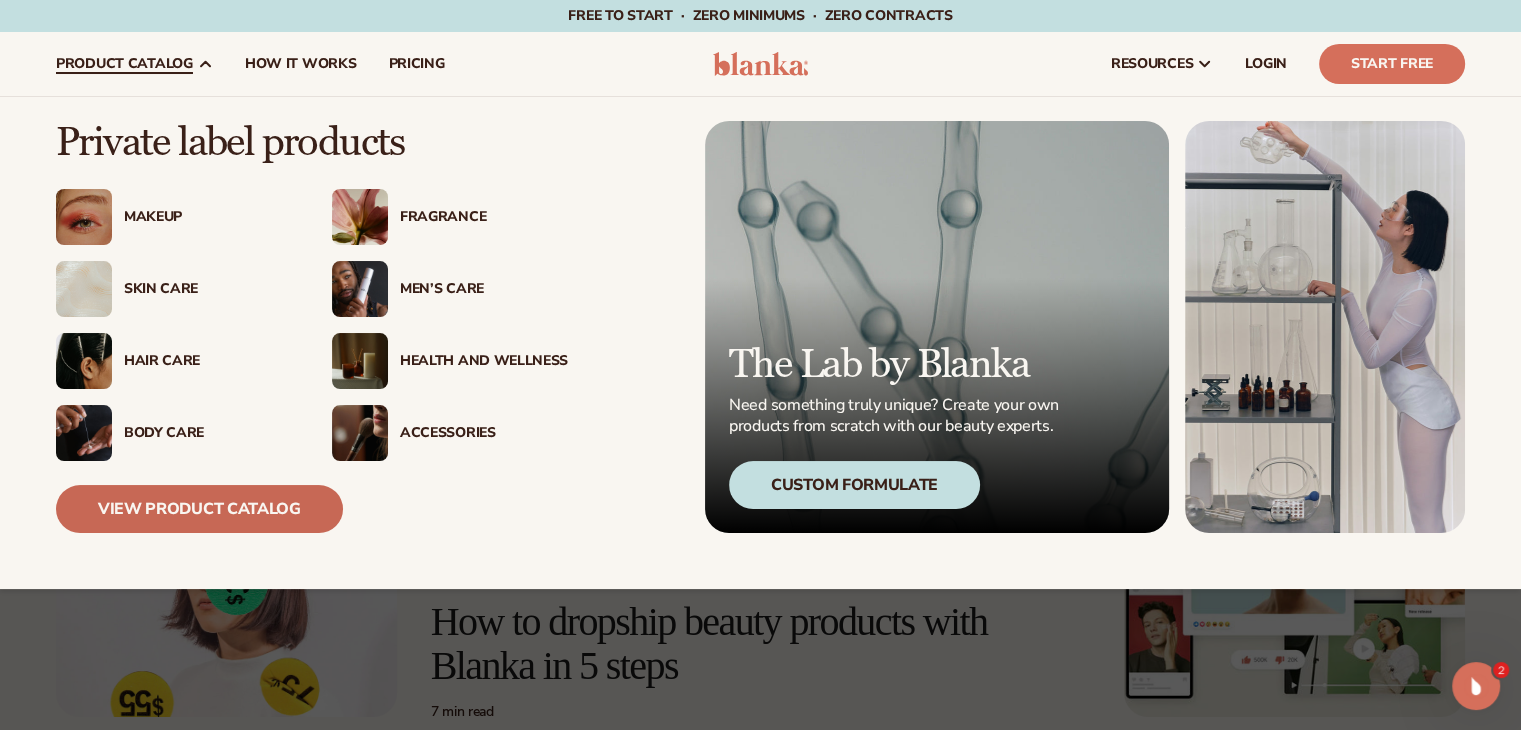 click on "View Product Catalog" at bounding box center (199, 509) 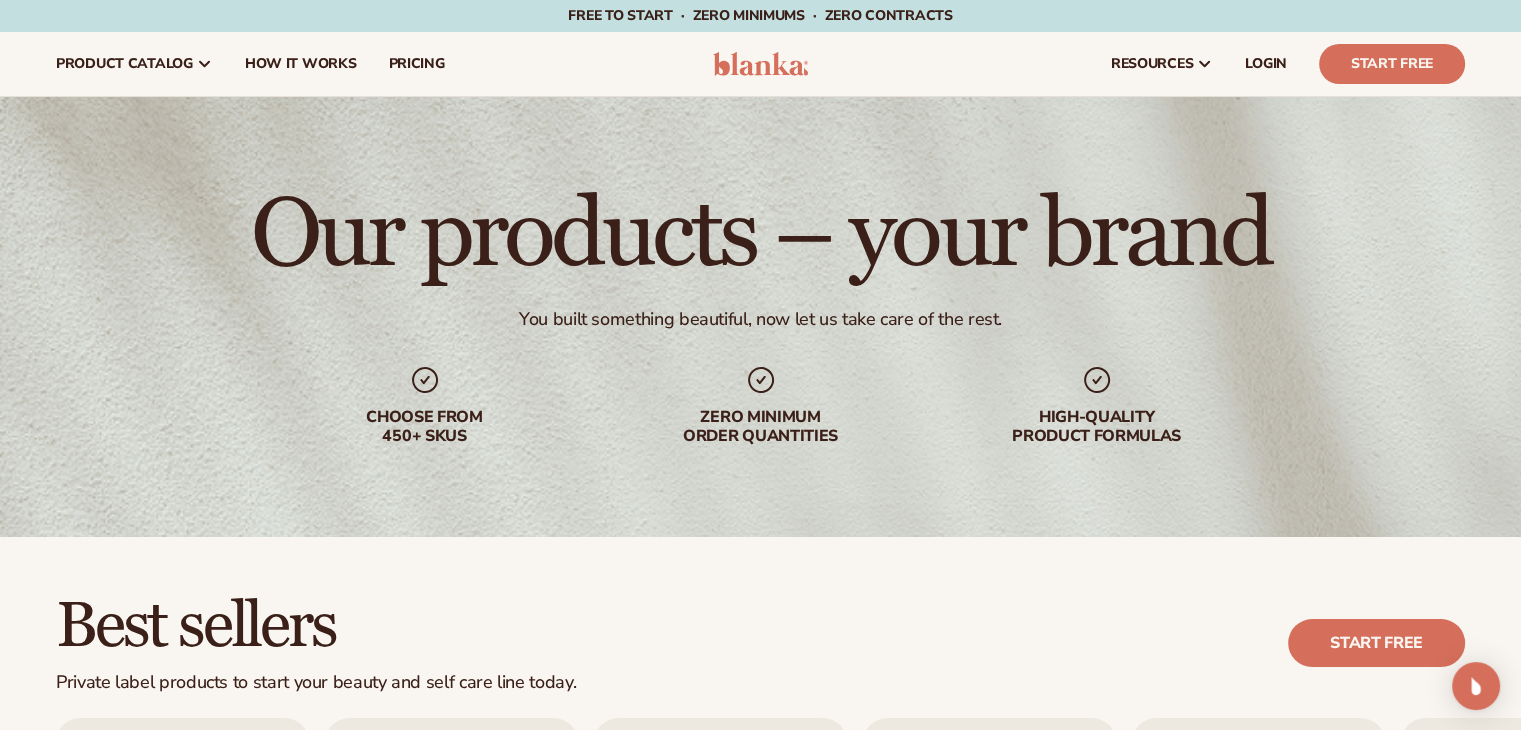 scroll, scrollTop: 638, scrollLeft: 0, axis: vertical 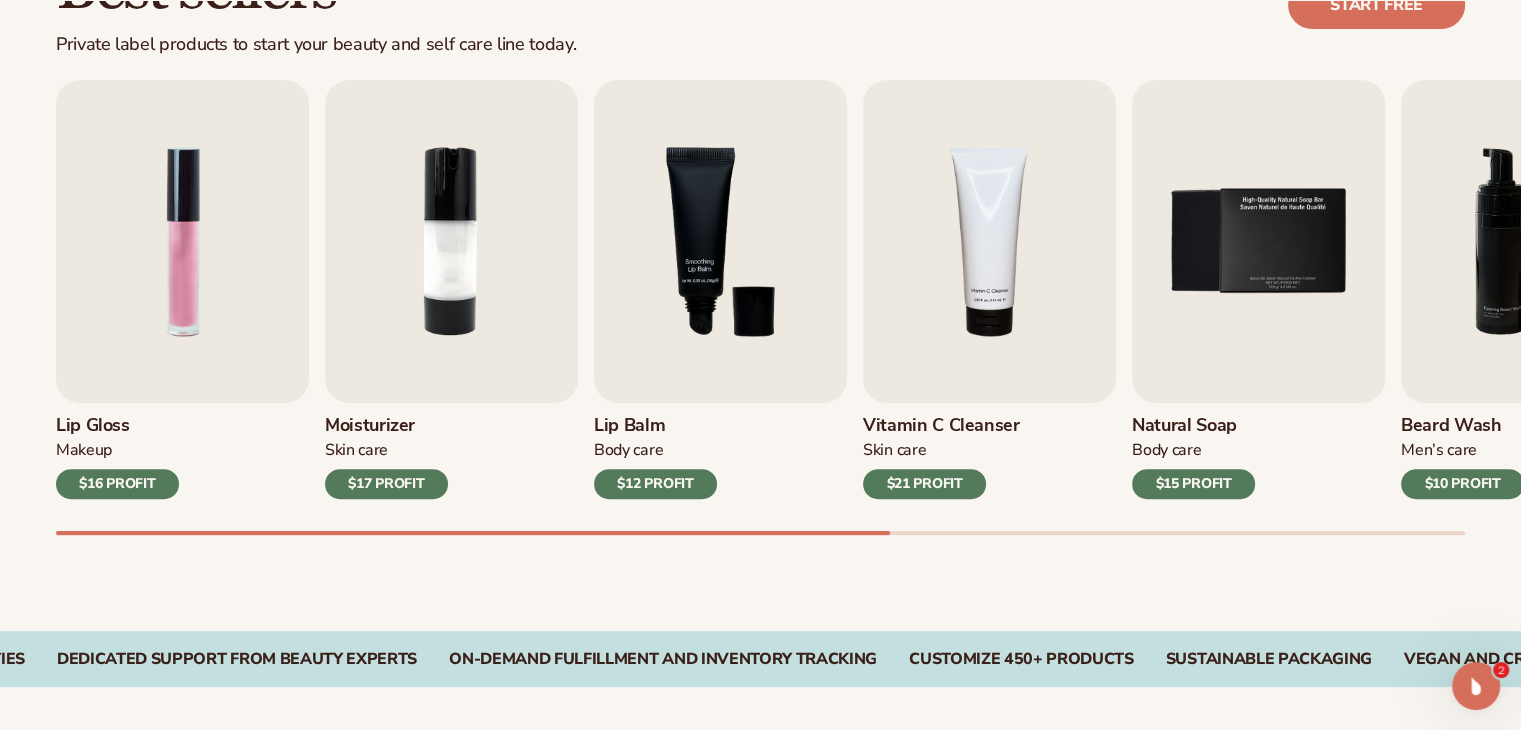 click on "Best sellers Private label products to start your beauty and self care line today.
Start free
Lip Gloss
Makeup
$16 PROFIT
Moisturizer
Skin Care
$17 PROFIT
Body Care Makeup" at bounding box center (760, 265) 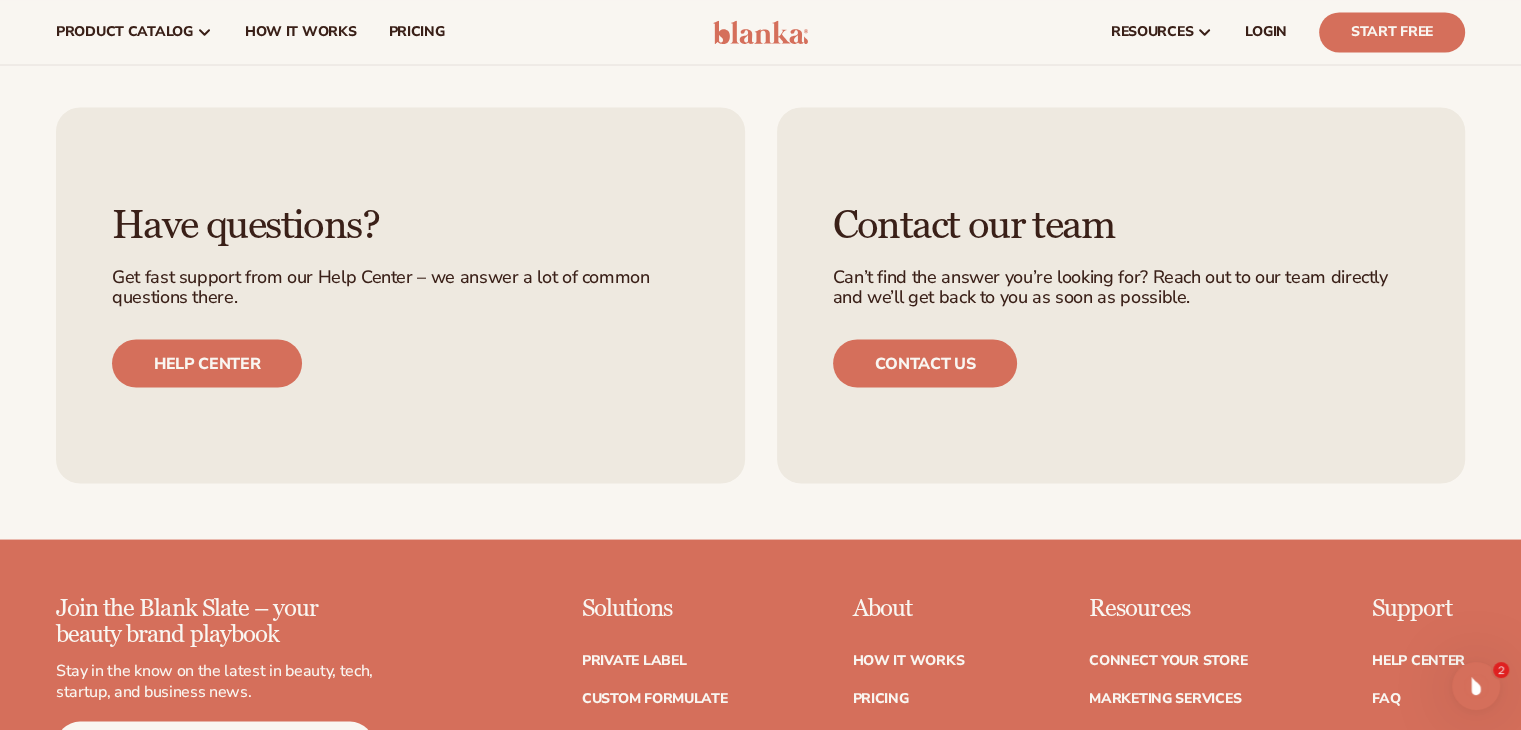 scroll, scrollTop: 4378, scrollLeft: 0, axis: vertical 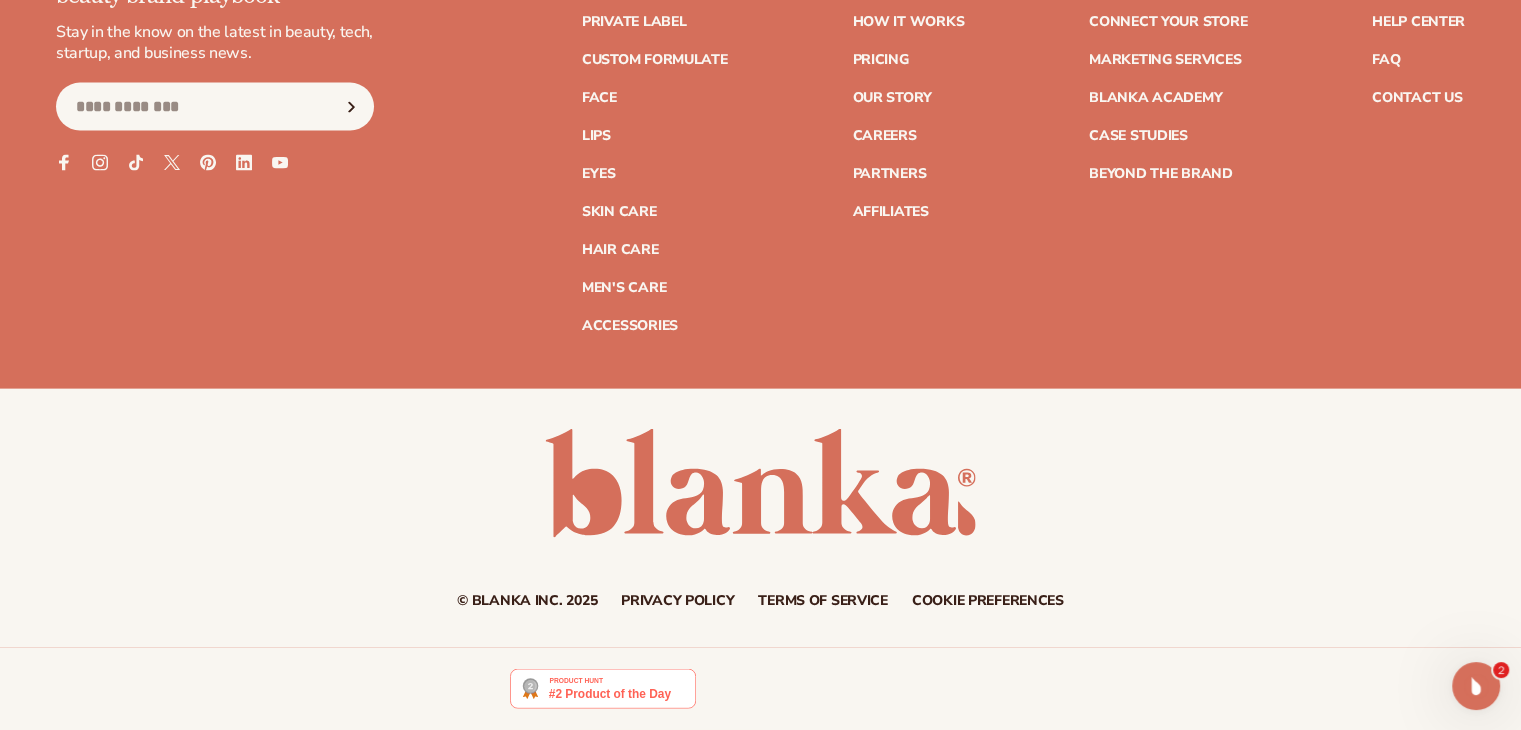 click on "Terms of service" at bounding box center [823, 601] 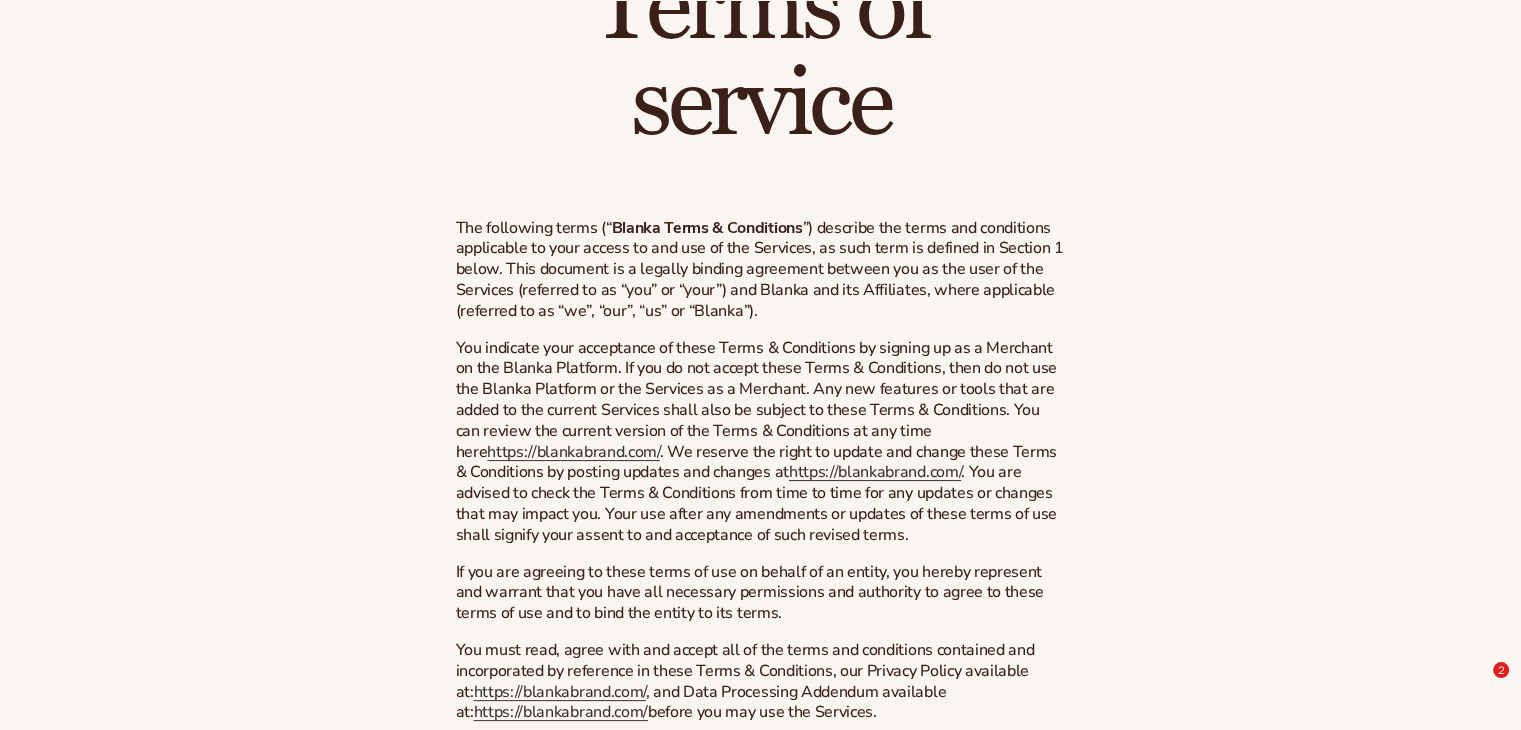 scroll, scrollTop: 629, scrollLeft: 0, axis: vertical 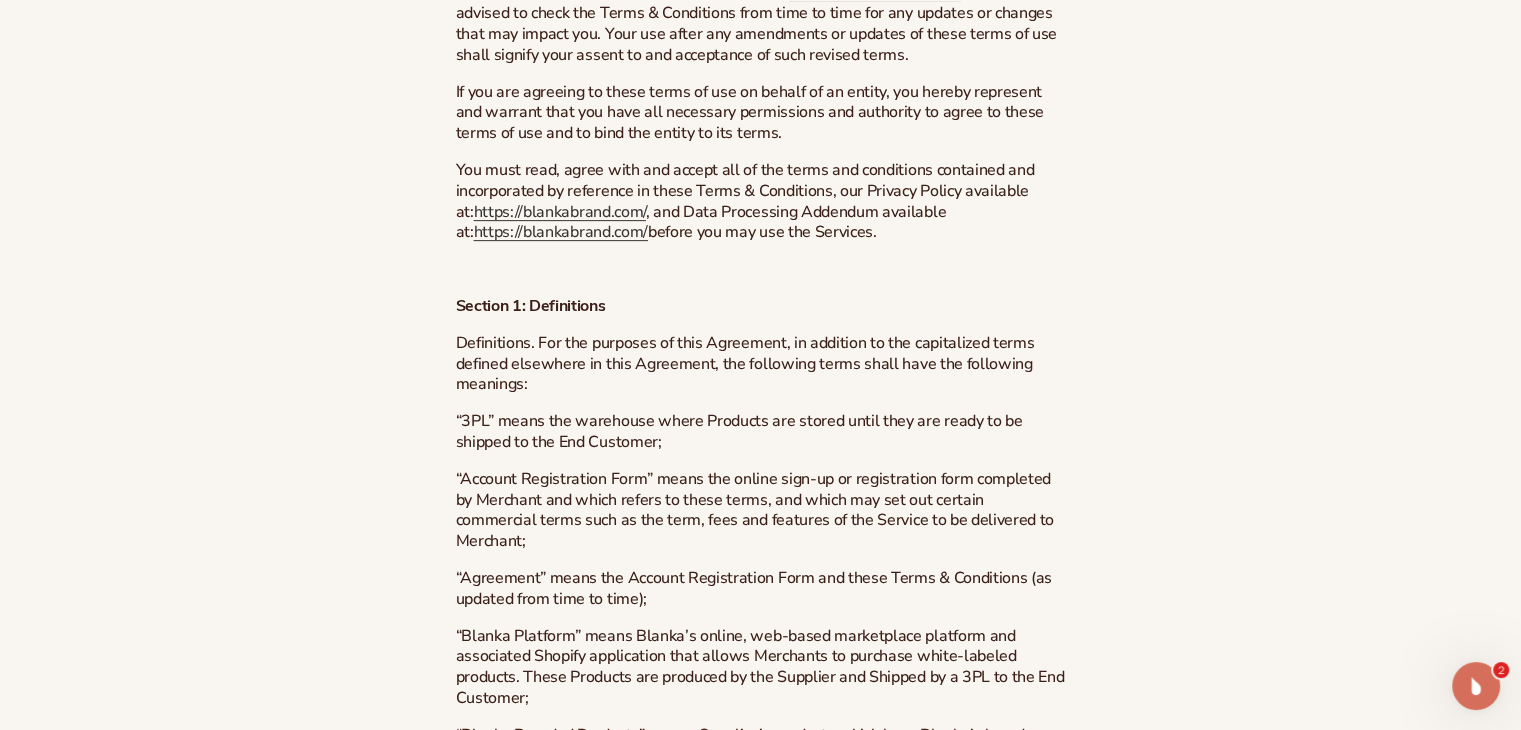click on "The following terms (“ Blanka Terms & Conditions ”) describe the terms and conditions applicable to your access to and use of the Services, as such term is defined in Section 1 below. This document is a legally binding agreement between you as the user of the Services (referred to as “you” or “your”) and Blanka and its Affiliates, where applicable (referred to as “we”, “our”, “us” or “Blanka”).
You indicate your acceptance of these Terms & Conditions by signing up as a Merchant on the Blanka Platform. If you do not accept these Terms & Conditions, then do not use the Blanka Platform or the Services as a Merchant. Any new features or tools that are added to the current Services shall also be subject to these Terms & Conditions. You can review the current version of the Terms & Conditions at any time here  https://blankabrand.com/ . We reserve the right to update and change these Terms & Conditions by posting updates and changes at  https://blankabrand.com/" at bounding box center (761, 7264) 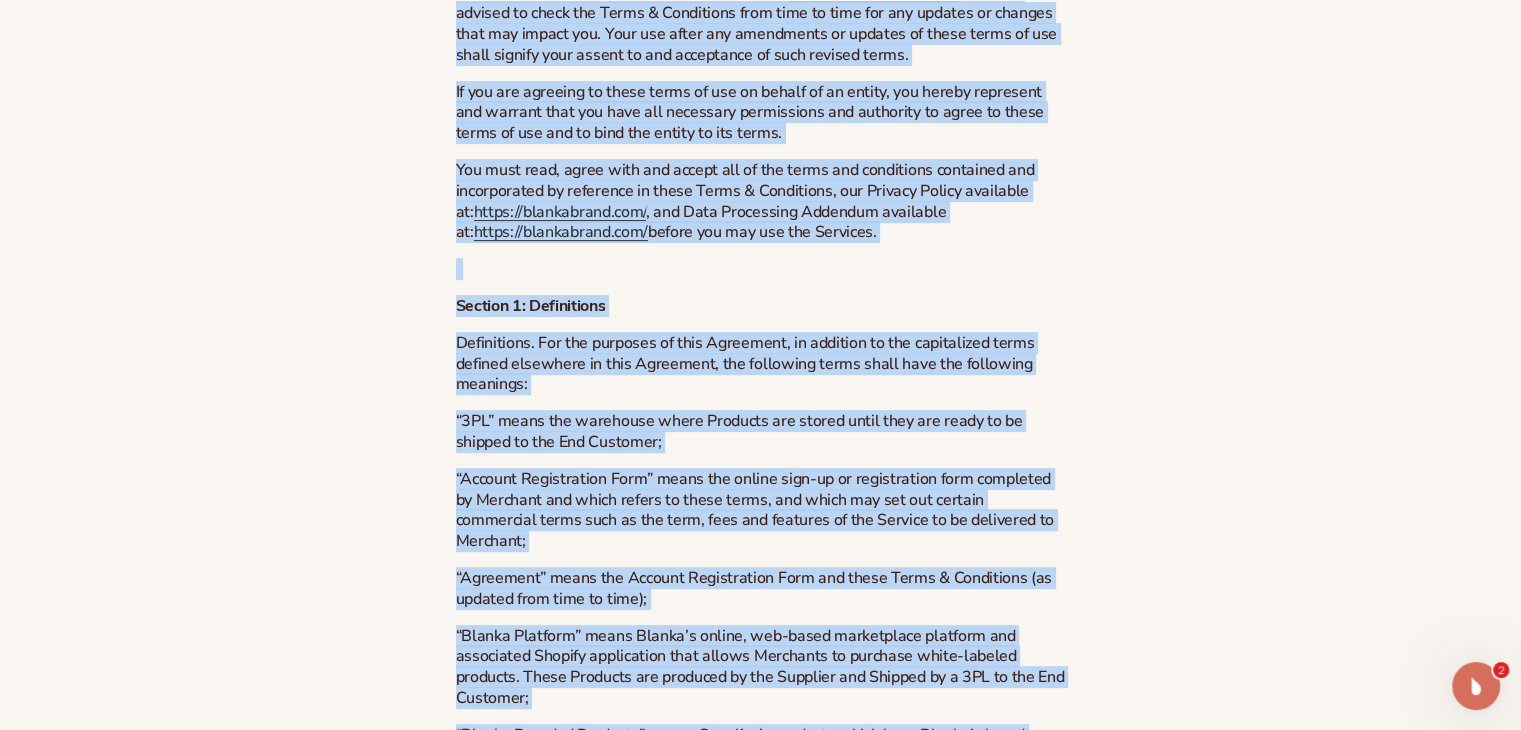copy on "Lore ip dolorsi
Amet co adipi · ELIT seddoeiu · TEMP incididun ·
Utla et dolor · MAGN aliquaen · ADMI veniamqui ·
Nost ex ullam · LABO nisialiq · EXEA commodoco ·
Duis au irure · INRE voluptat · VELI essecillu ·
Fugi nu paria · EXCE sintocca · CUPI nonproide ·
Sunt cu quiof · DESE mollitan · IDES laborumpe ·
Unde
omnisis natuser
volupta accusan
Dolorem lauda totamrem
Aperia
Eaqueipsa
Quae Abil
Inv’v Quas
Arch Beat
..." 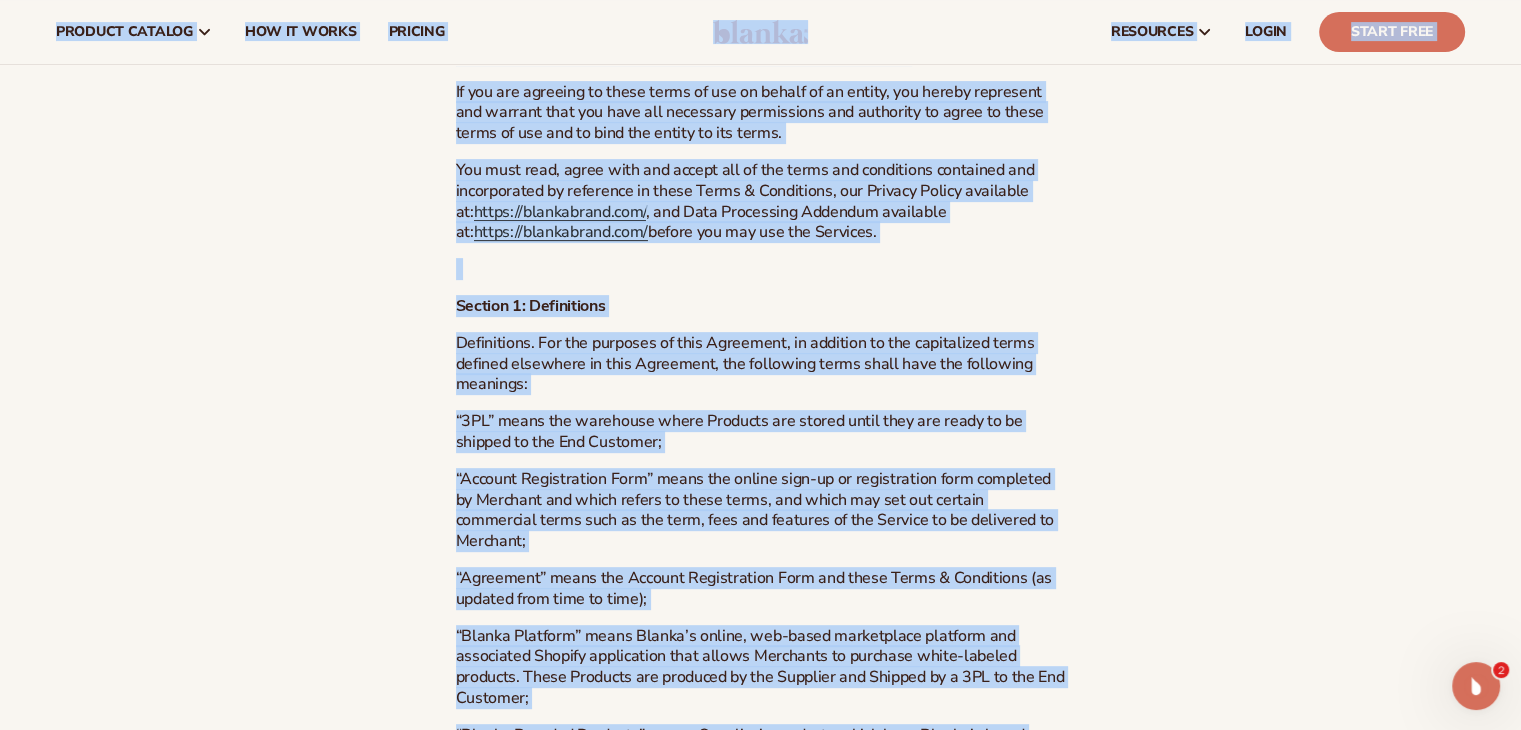 scroll, scrollTop: 41, scrollLeft: 0, axis: vertical 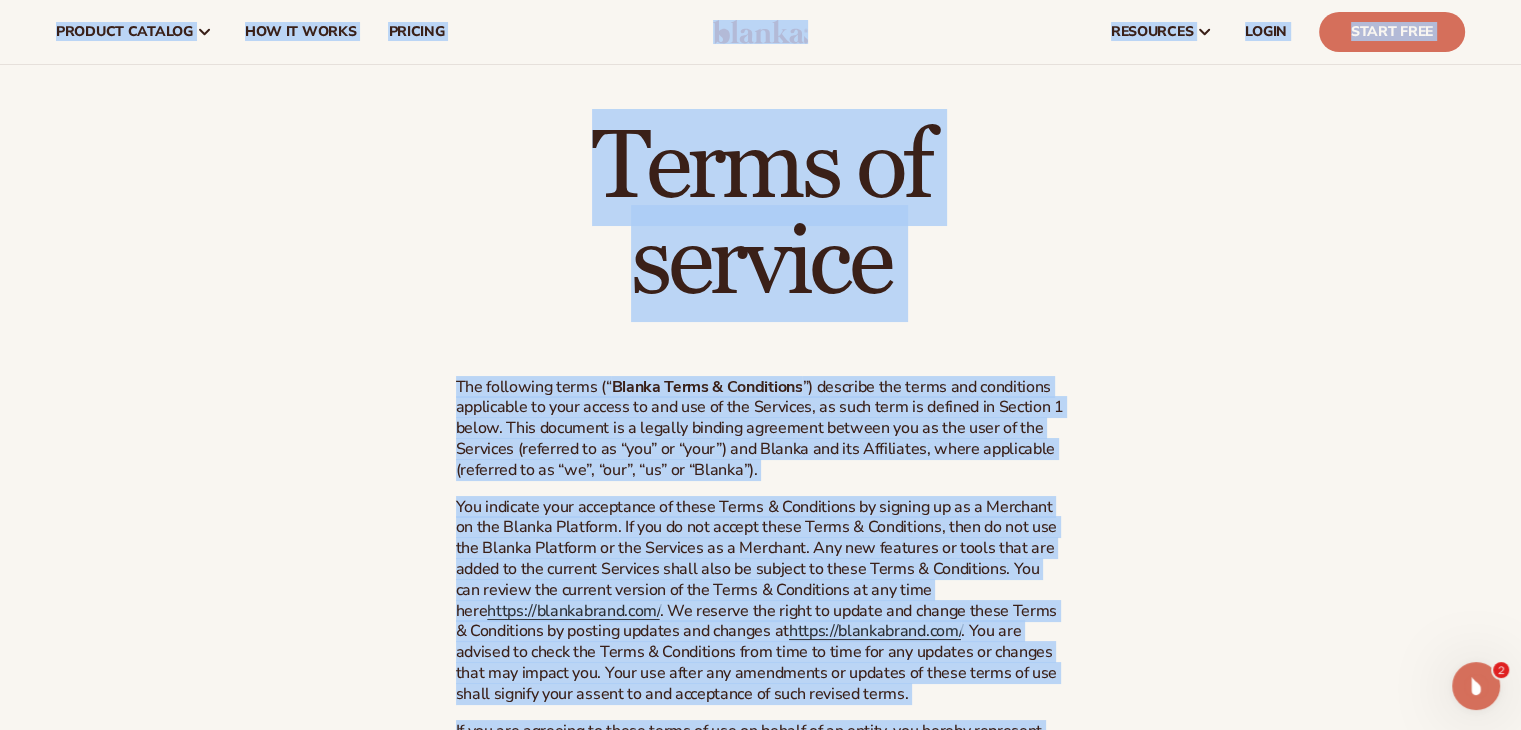 click on "Terms of service" at bounding box center [761, 216] 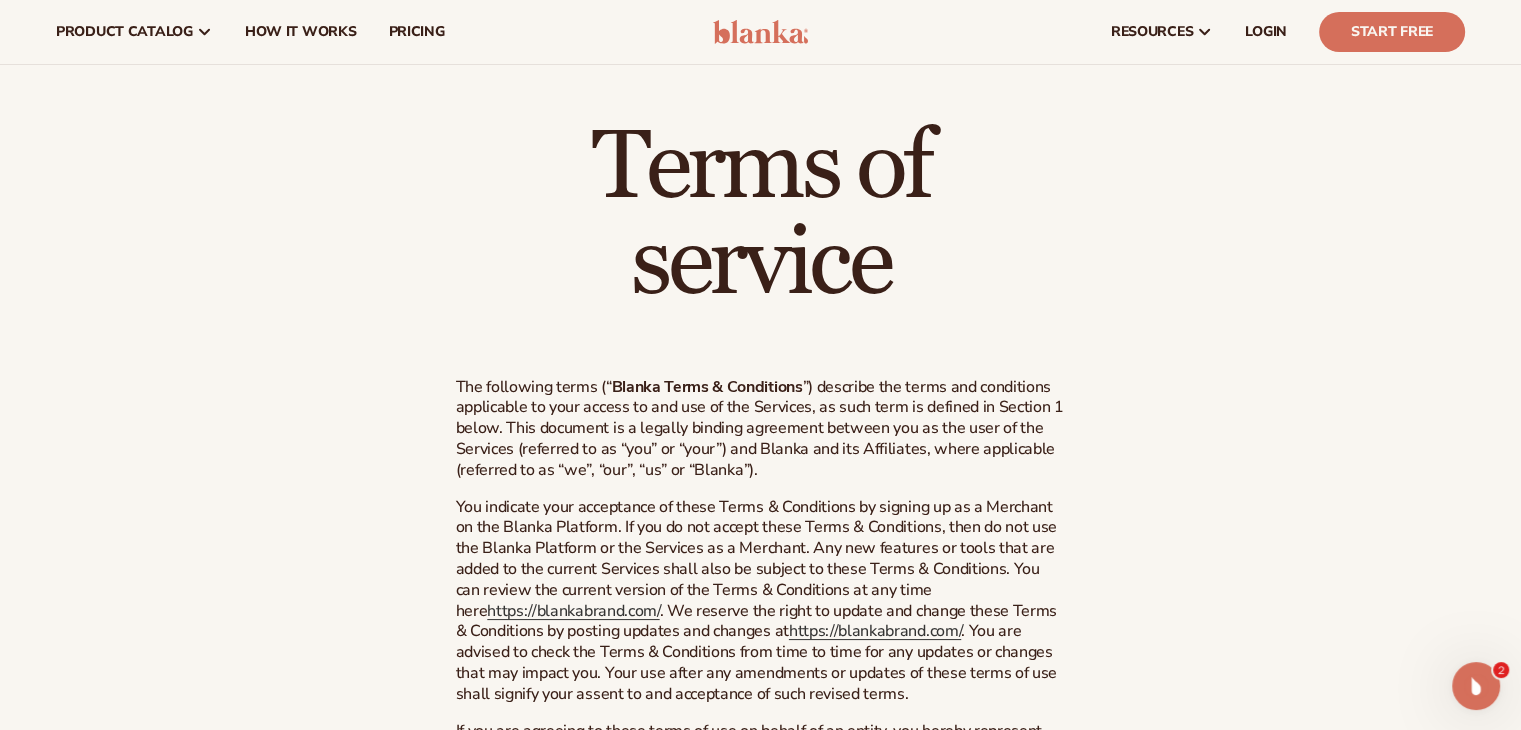 click on "Terms of service
The following terms (“ Blanka Terms & Conditions ”) describe the terms and conditions applicable to your access to and use of the Services, as such term is defined in Section 1 below. This document is a legally binding agreement between you as the user of the Services (referred to as “you” or “your”) and Blanka and its Affiliates, where applicable (referred to as “we”, “our”, “us” or “Blanka”).
You indicate your acceptance of these Terms & Conditions by signing up as a Merchant on the Blanka Platform. If you do not accept these Terms & Conditions, then do not use the Blanka Platform or the Services as a Merchant. Any new features or tools that are added to the current Services shall also be subject to these Terms & Conditions. You can review the current version of the Terms & Conditions at any time here  https://blankabrand.com/ https://blankabrand.com/
https://blankabrand.com/ https://blankabrand.com/" at bounding box center (761, 7774) 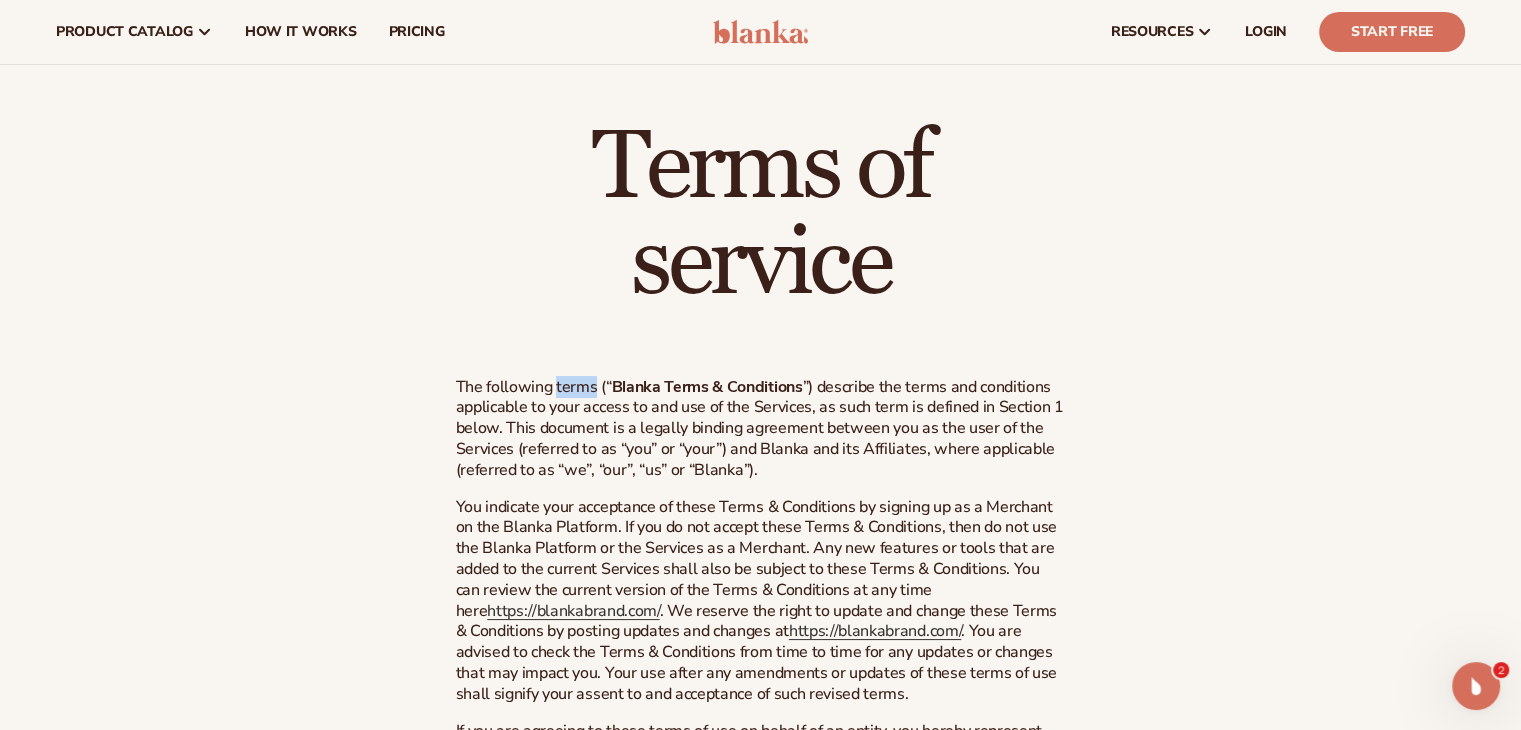click on "Terms of service
The following terms (“ Blanka Terms & Conditions ”) describe the terms and conditions applicable to your access to and use of the Services, as such term is defined in Section 1 below. This document is a legally binding agreement between you as the user of the Services (referred to as “you” or “your”) and Blanka and its Affiliates, where applicable (referred to as “we”, “our”, “us” or “Blanka”).
You indicate your acceptance of these Terms & Conditions by signing up as a Merchant on the Blanka Platform. If you do not accept these Terms & Conditions, then do not use the Blanka Platform or the Services as a Merchant. Any new features or tools that are added to the current Services shall also be subject to these Terms & Conditions. You can review the current version of the Terms & Conditions at any time here  https://blankabrand.com/ https://blankabrand.com/
https://blankabrand.com/ https://blankabrand.com/" at bounding box center (761, 7774) 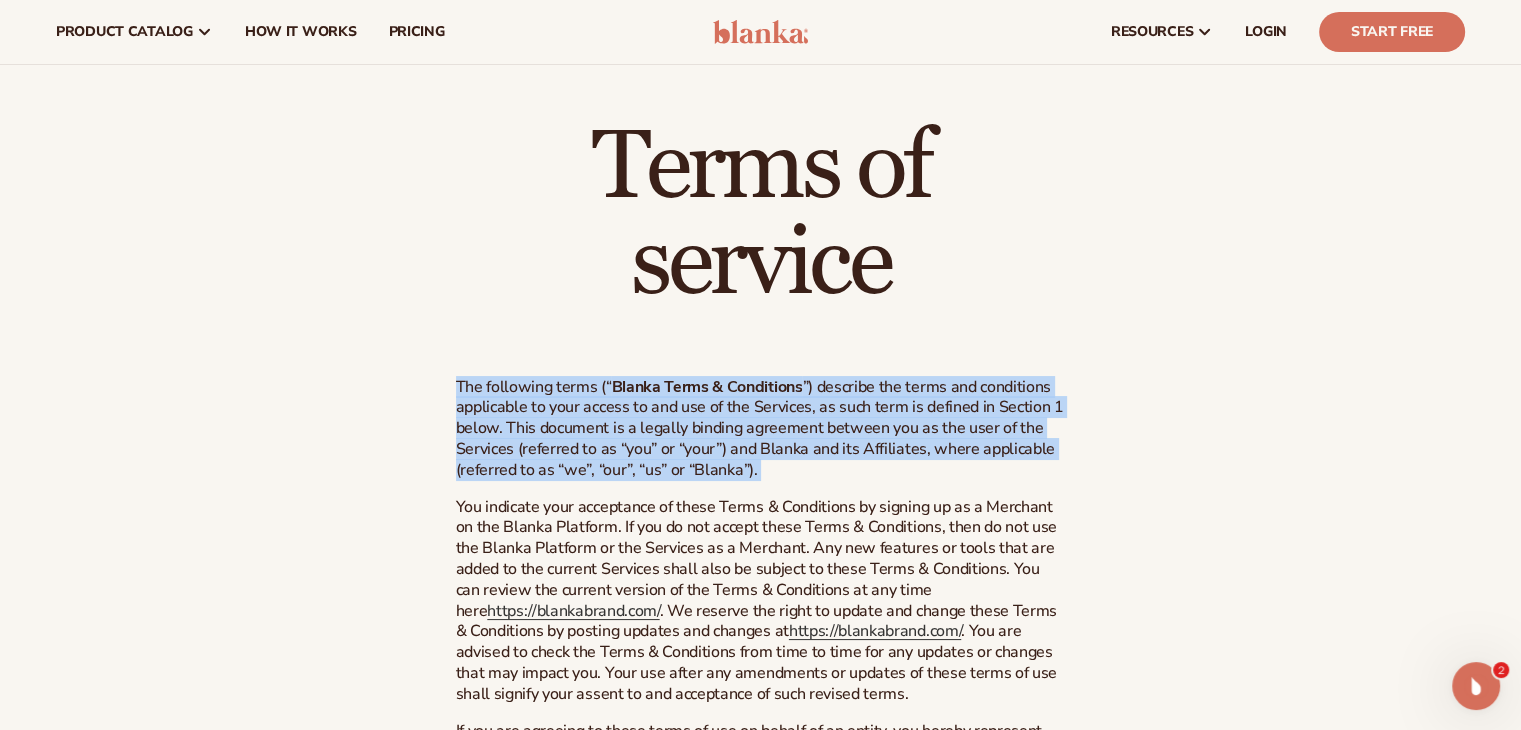 click on "Terms of service
The following terms (“ Blanka Terms & Conditions ”) describe the terms and conditions applicable to your access to and use of the Services, as such term is defined in Section 1 below. This document is a legally binding agreement between you as the user of the Services (referred to as “you” or “your”) and Blanka and its Affiliates, where applicable (referred to as “we”, “our”, “us” or “Blanka”).
You indicate your acceptance of these Terms & Conditions by signing up as a Merchant on the Blanka Platform. If you do not accept these Terms & Conditions, then do not use the Blanka Platform or the Services as a Merchant. Any new features or tools that are added to the current Services shall also be subject to these Terms & Conditions. You can review the current version of the Terms & Conditions at any time here  https://blankabrand.com/ https://blankabrand.com/
https://blankabrand.com/ https://blankabrand.com/" at bounding box center (761, 7774) 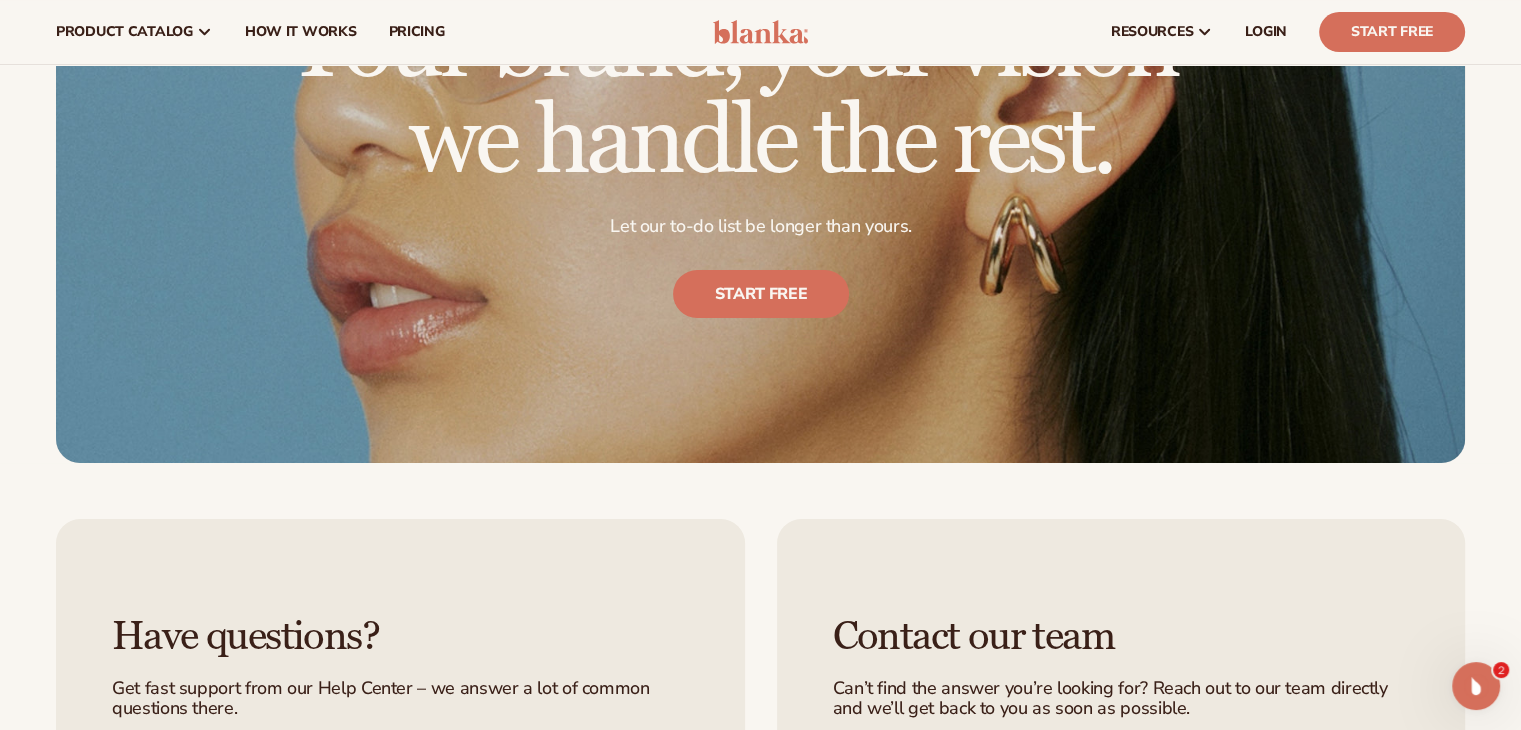 scroll, scrollTop: 15604, scrollLeft: 0, axis: vertical 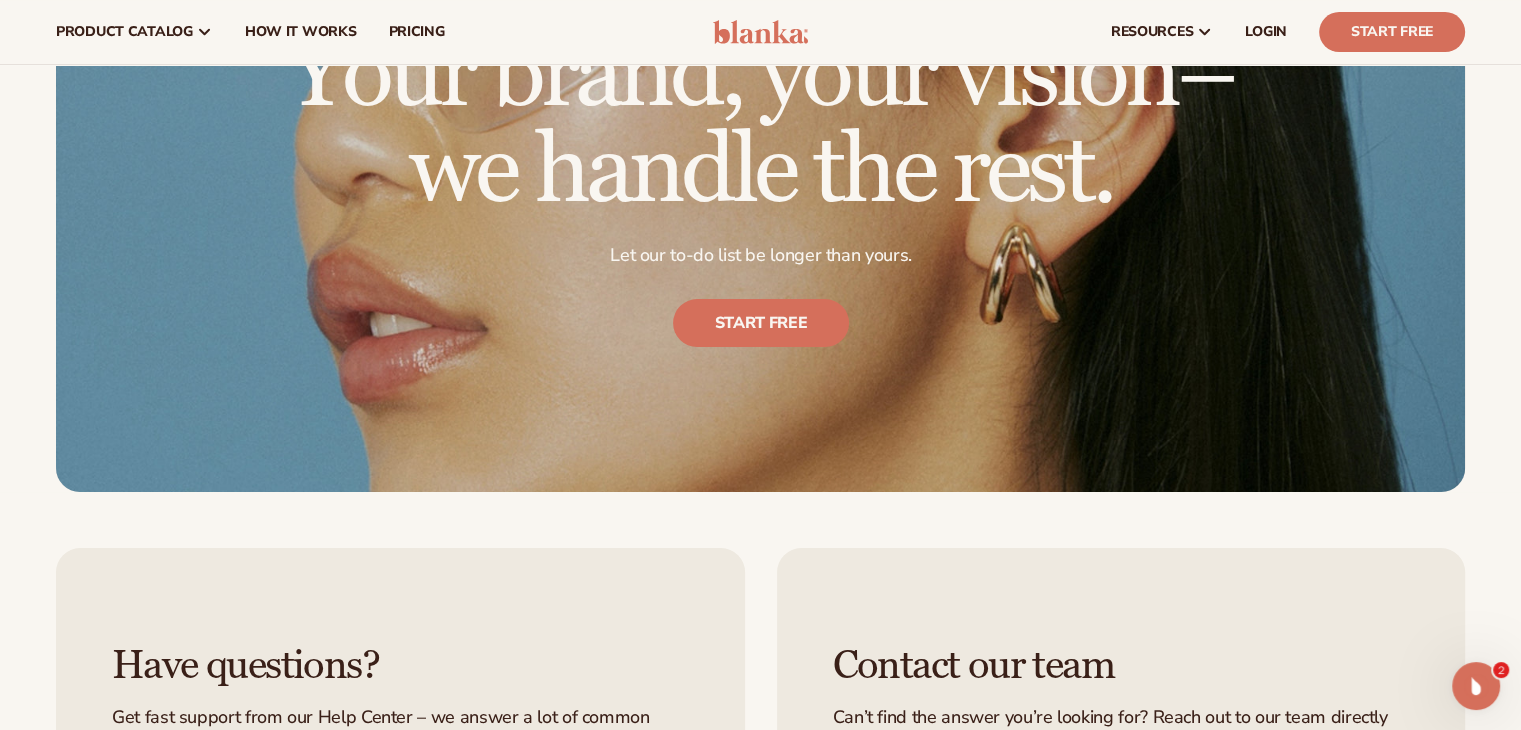 click on "Last updated: [DATE]" at bounding box center (761, -181) 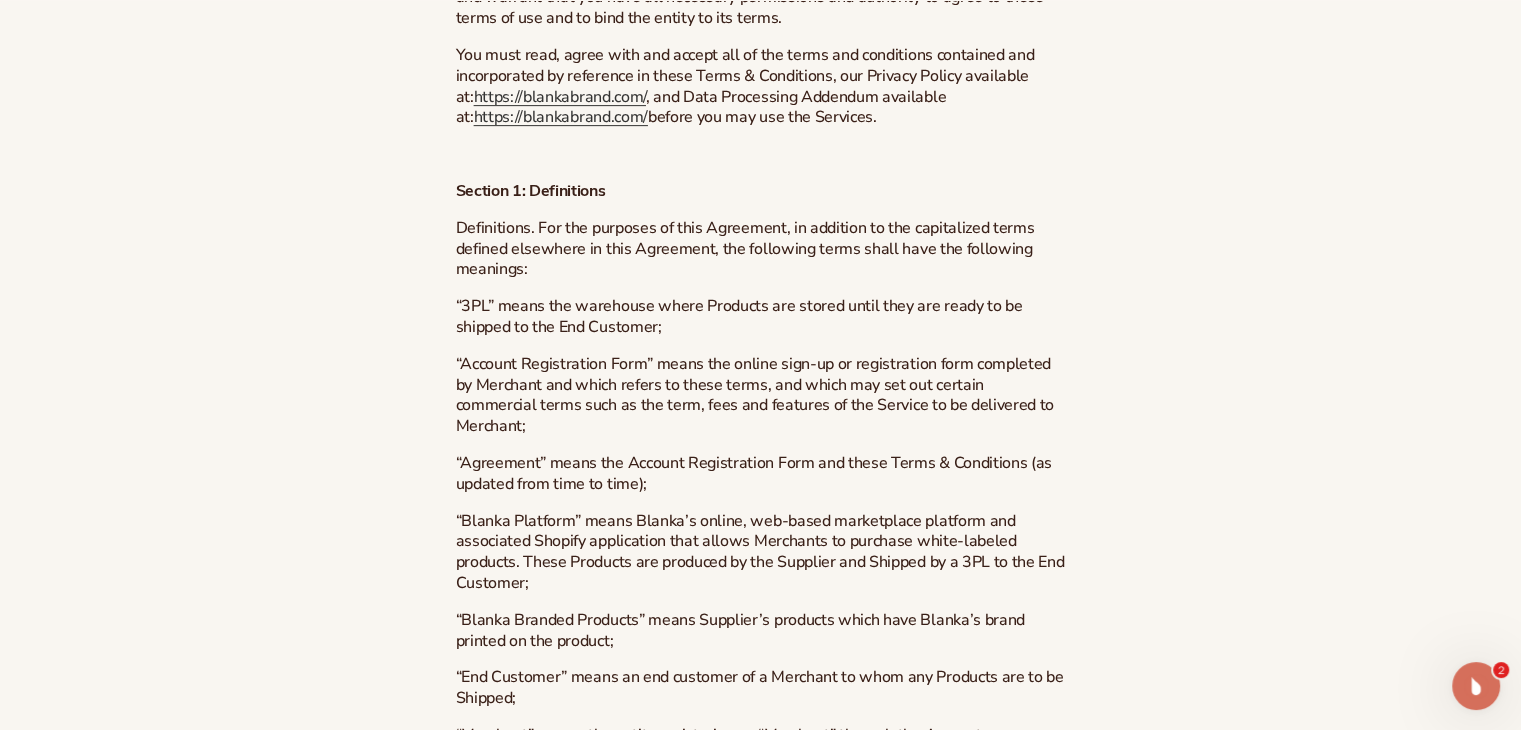 scroll, scrollTop: 1843, scrollLeft: 0, axis: vertical 